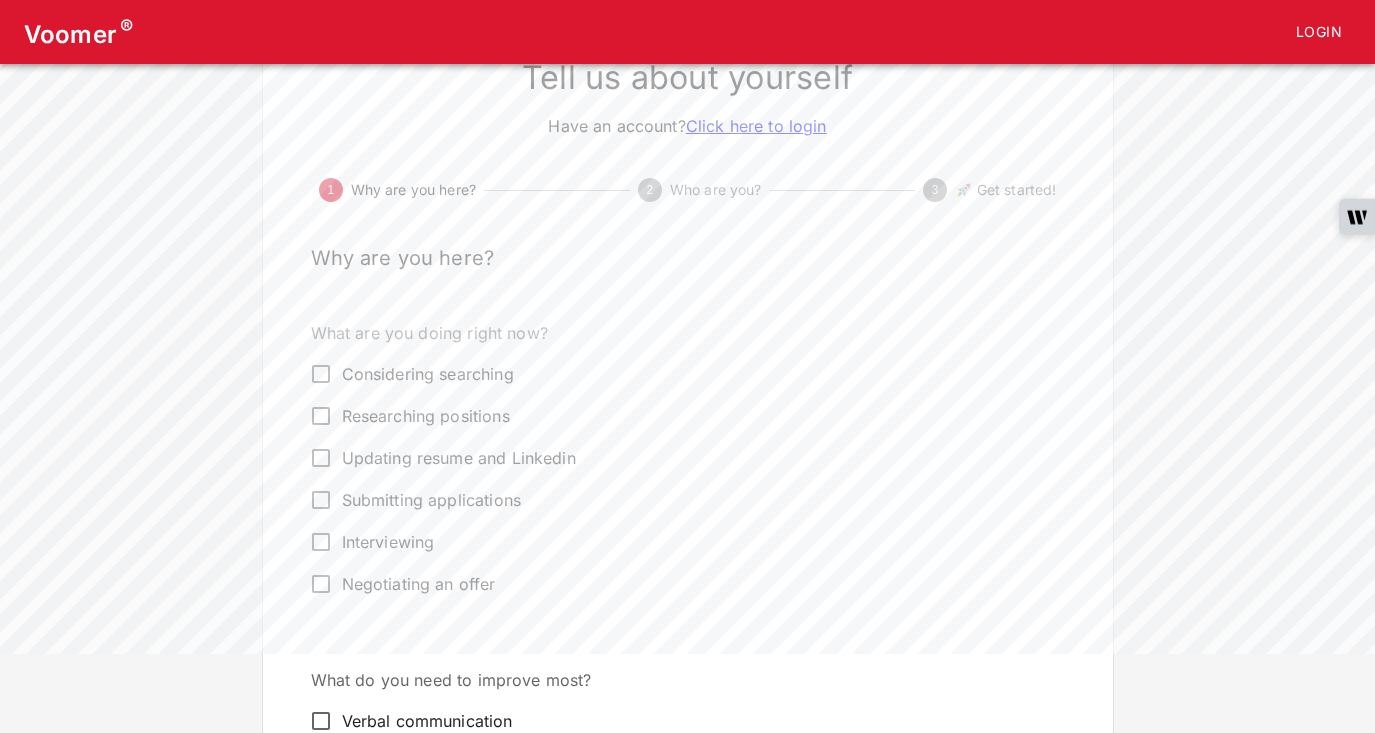 scroll, scrollTop: 79, scrollLeft: 0, axis: vertical 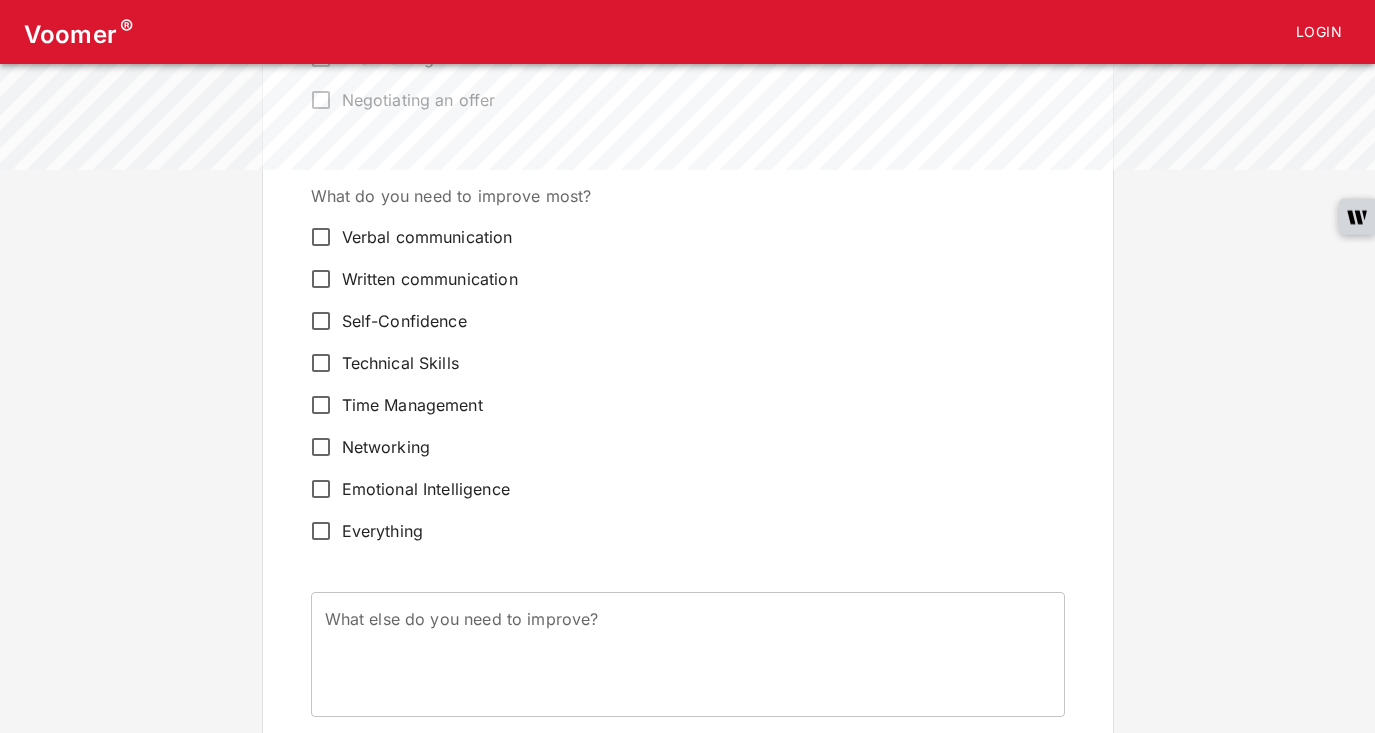 click on "Verbal communication" at bounding box center (427, 237) 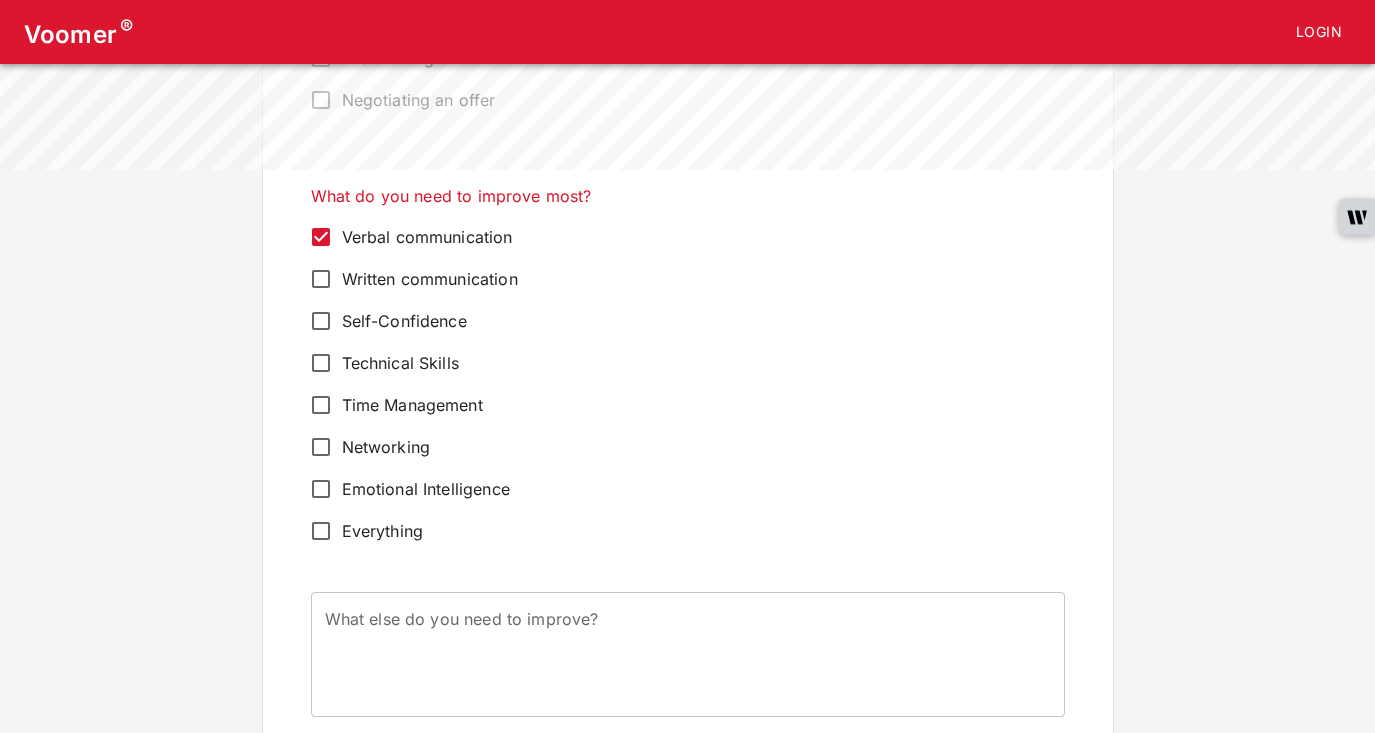 click on "Self-Confidence" at bounding box center [404, 321] 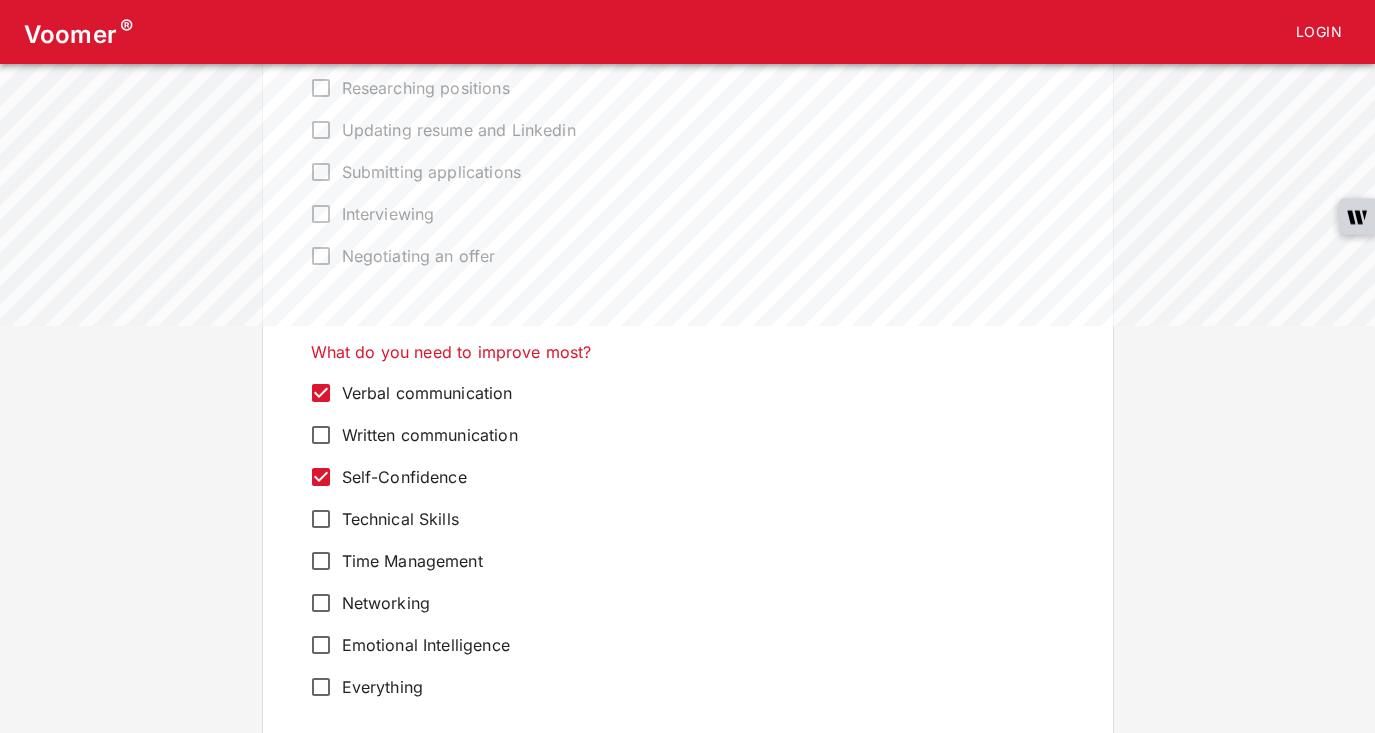 scroll, scrollTop: 76, scrollLeft: 0, axis: vertical 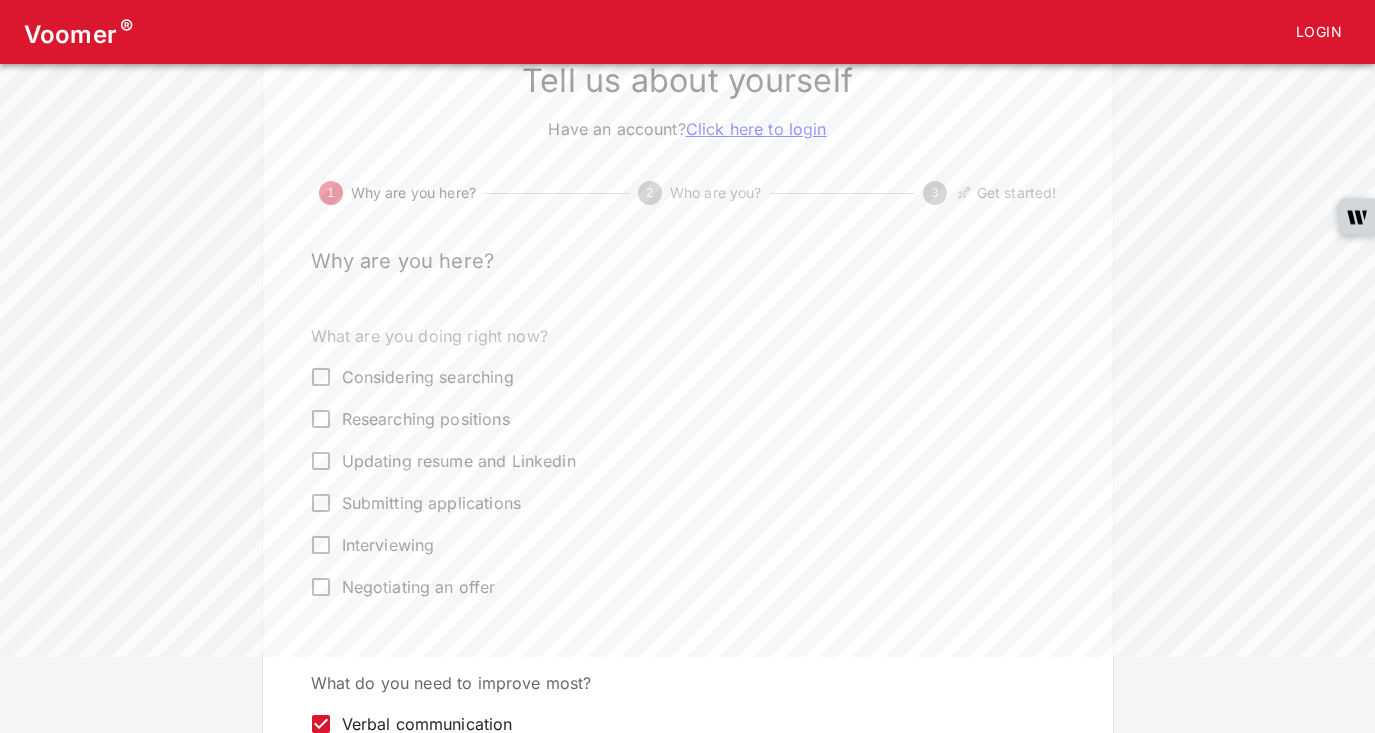 click on "Interviewing" at bounding box center (388, 545) 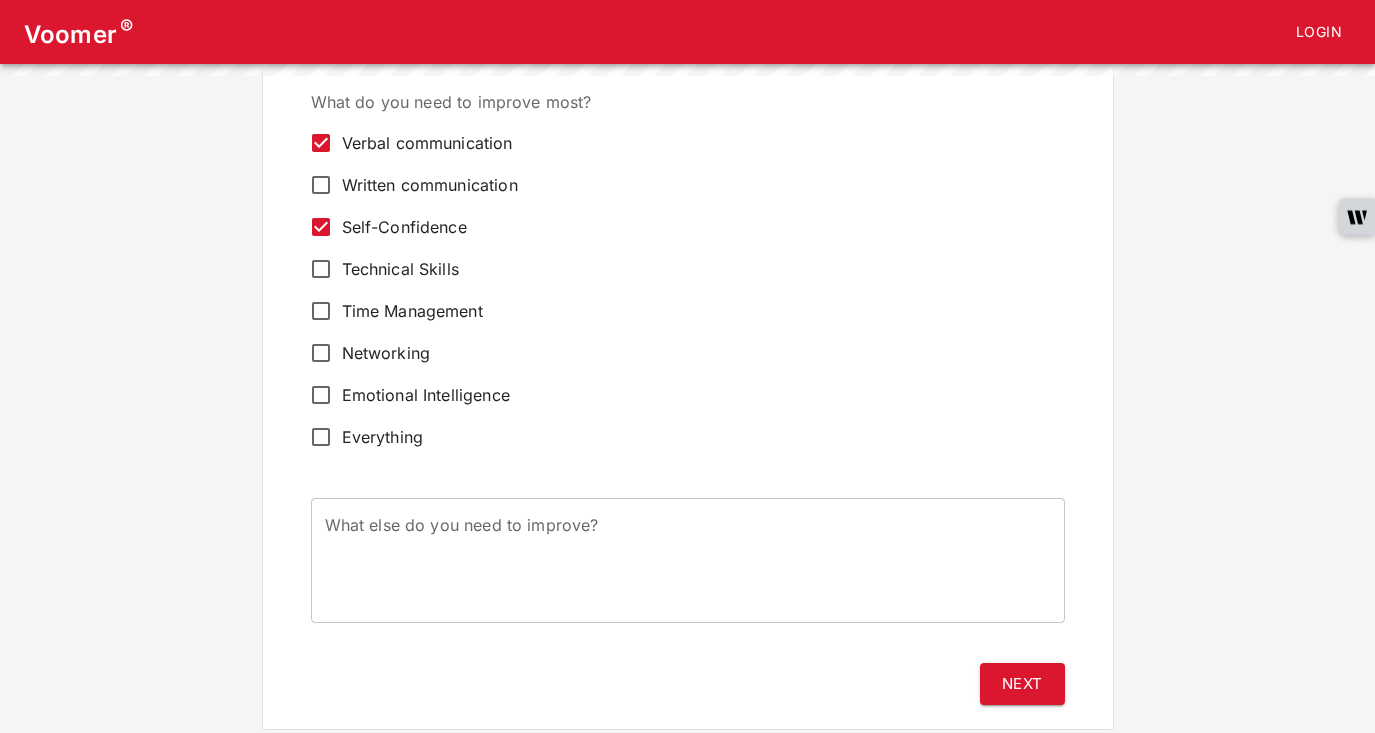 scroll, scrollTop: 702, scrollLeft: 0, axis: vertical 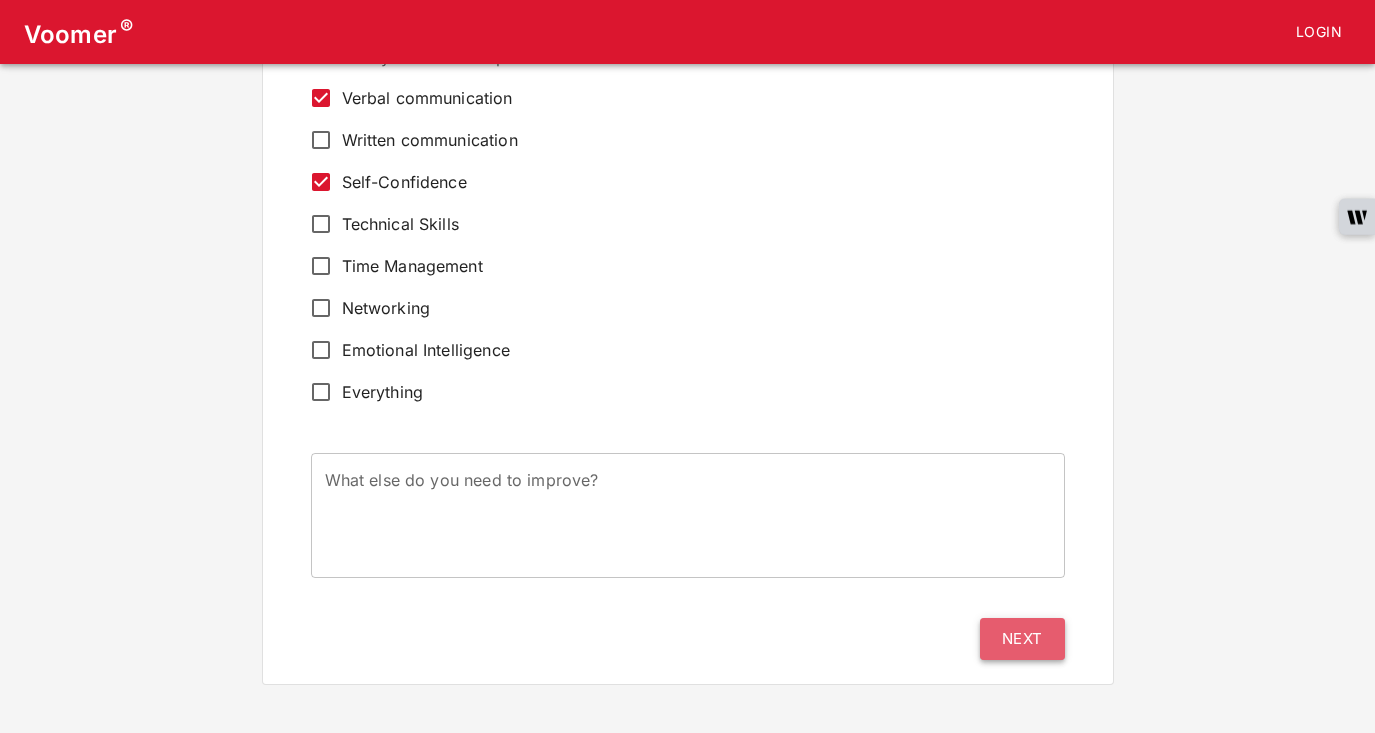 click on "Next" at bounding box center [1022, 639] 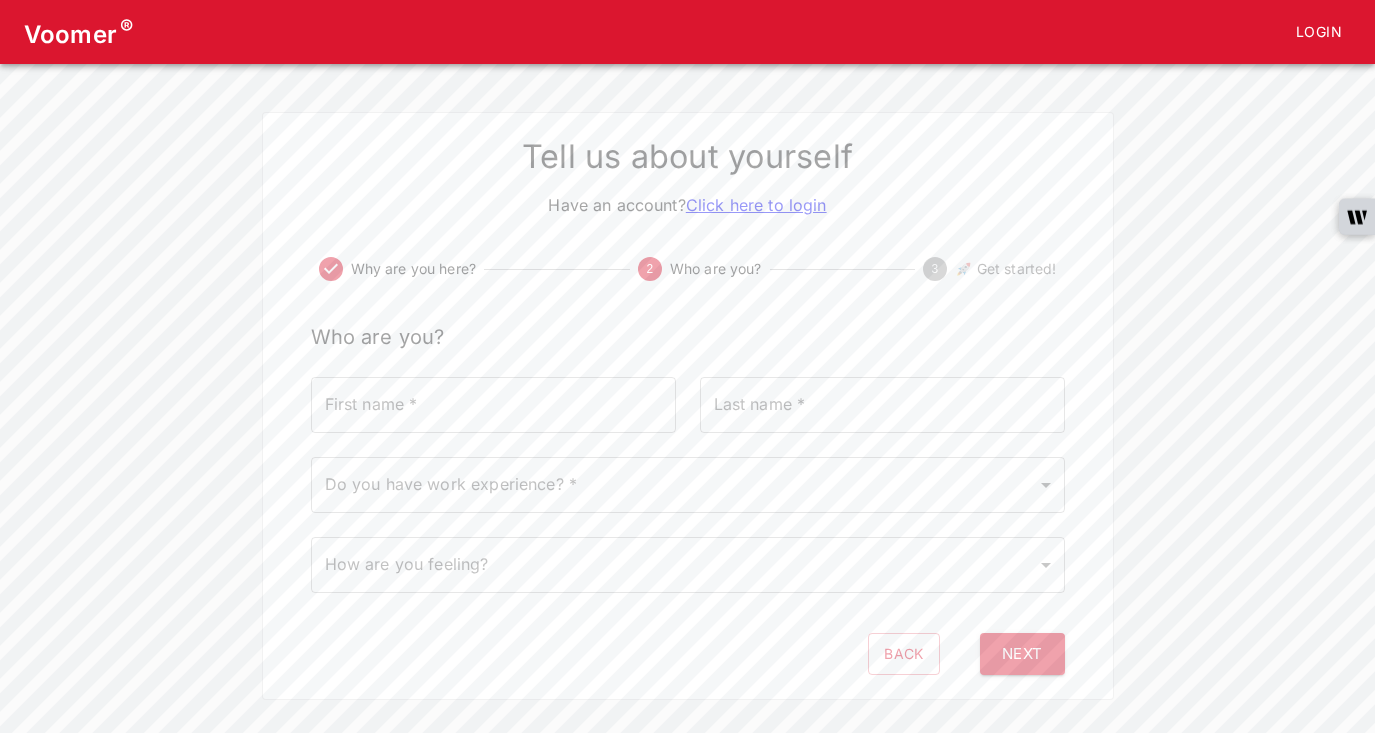 scroll, scrollTop: 15, scrollLeft: 0, axis: vertical 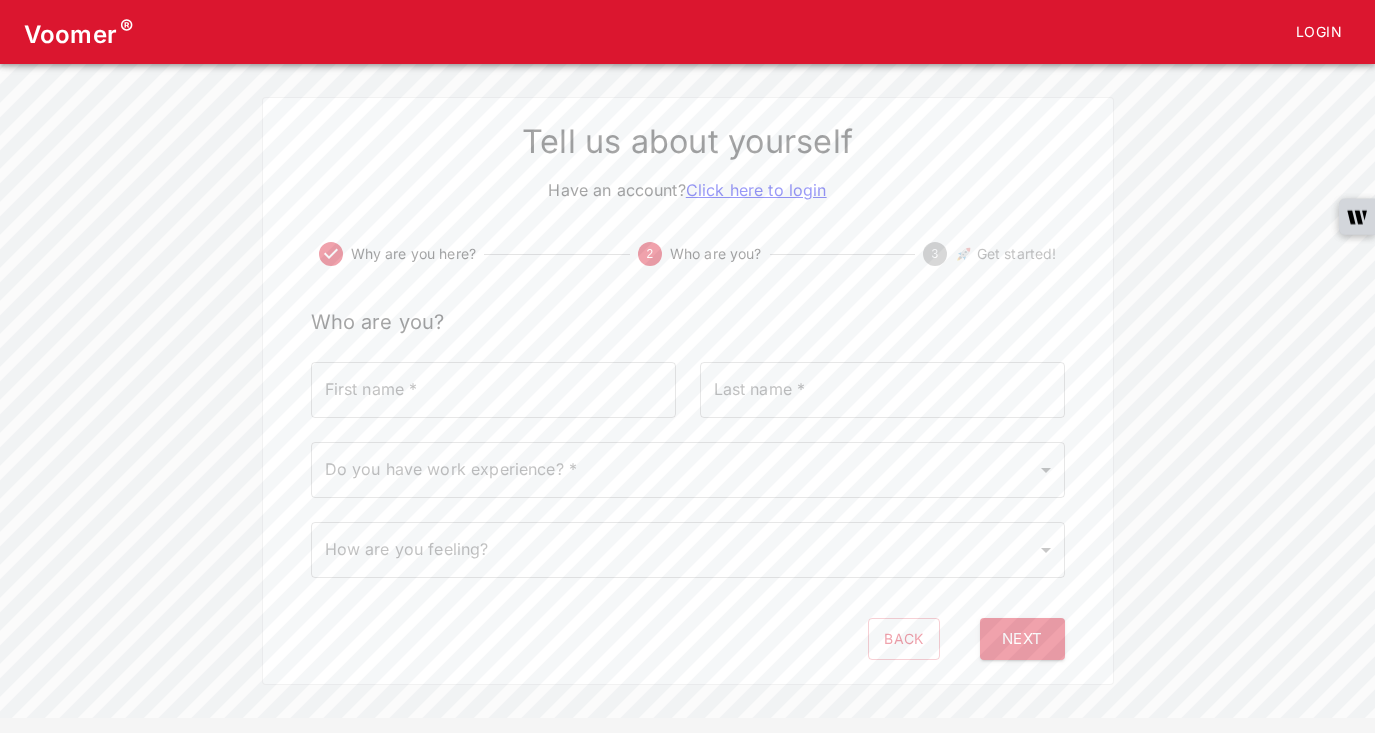 click on "First name *" at bounding box center (493, 390) 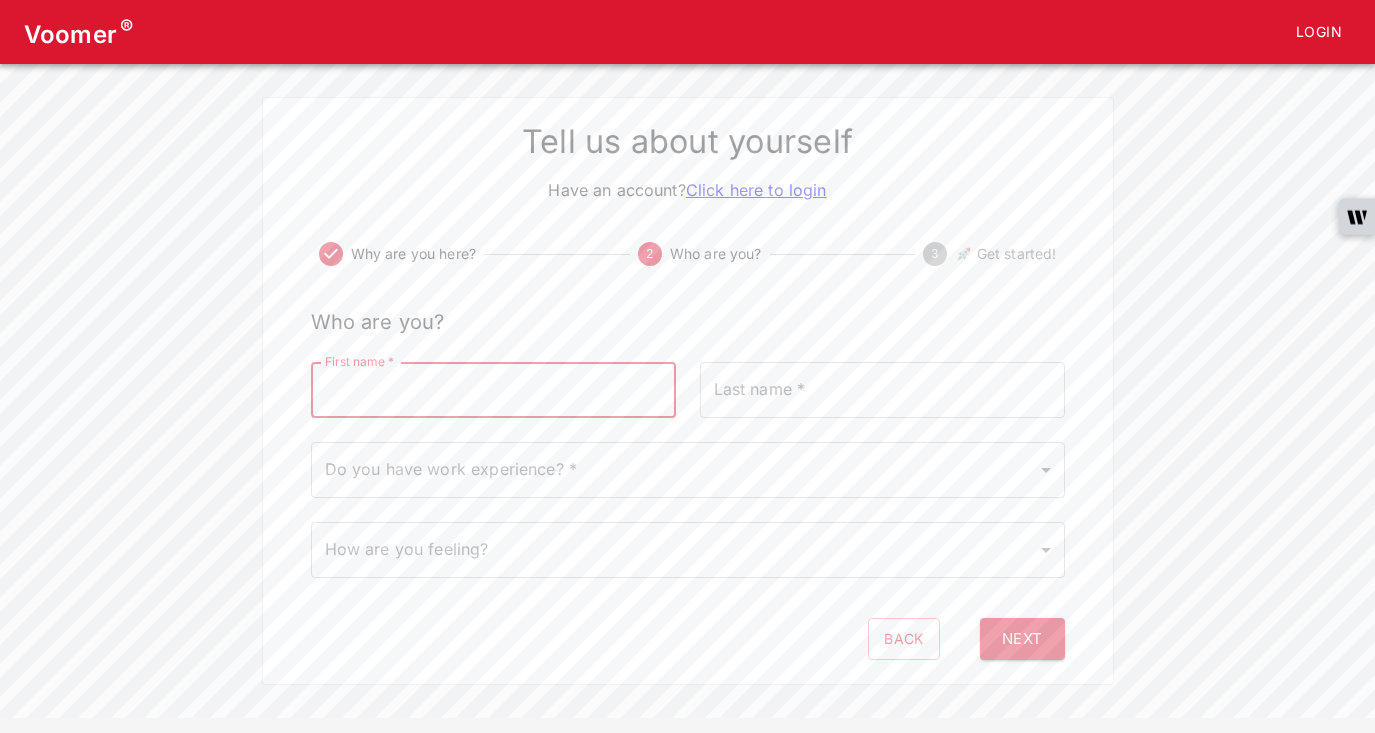 type on "[PERSON_NAME]" 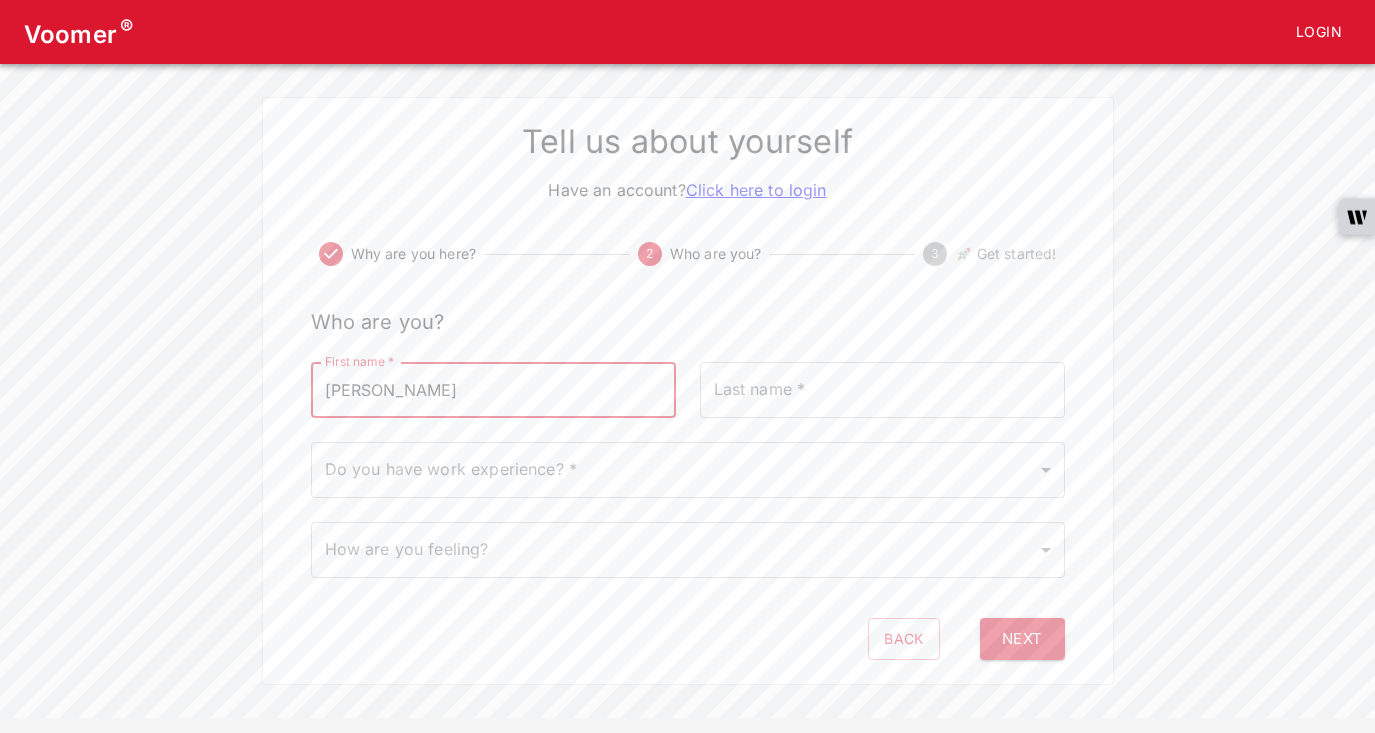 type on "Khundmiri" 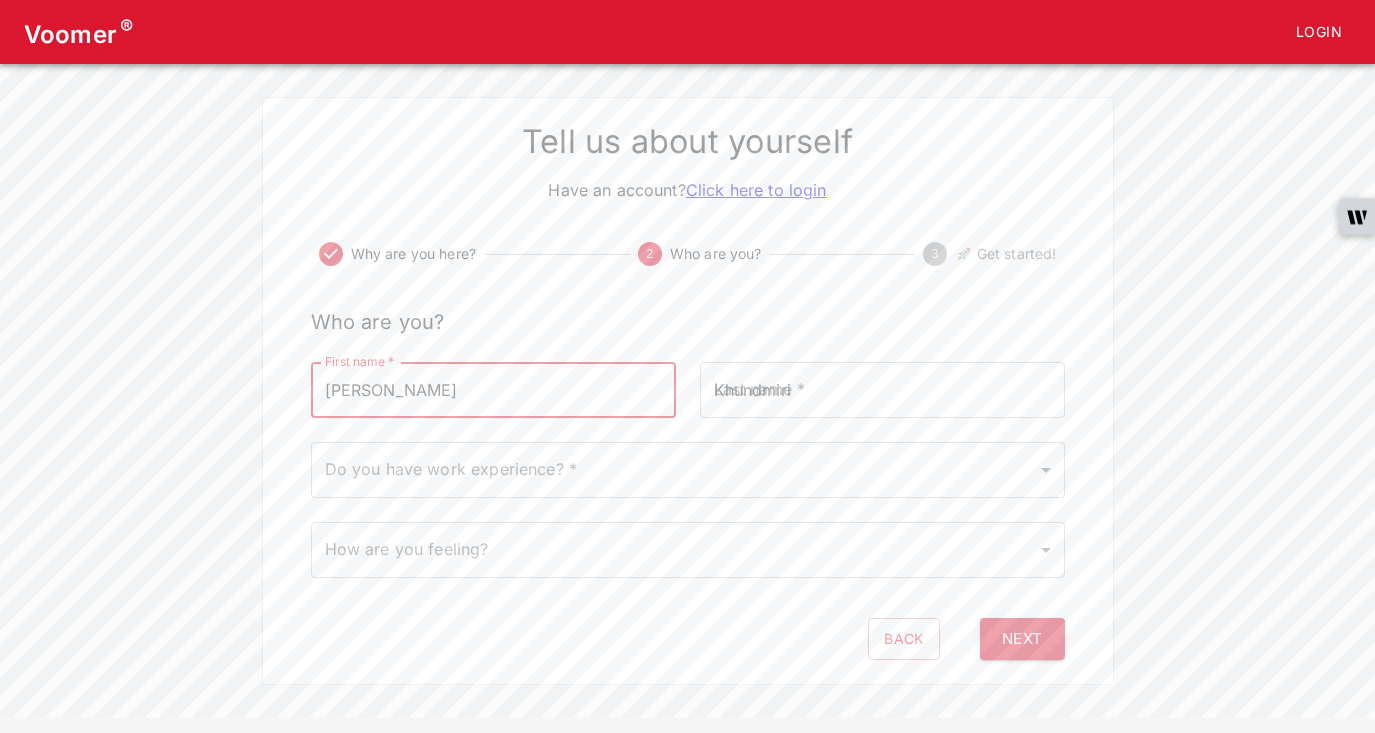 type 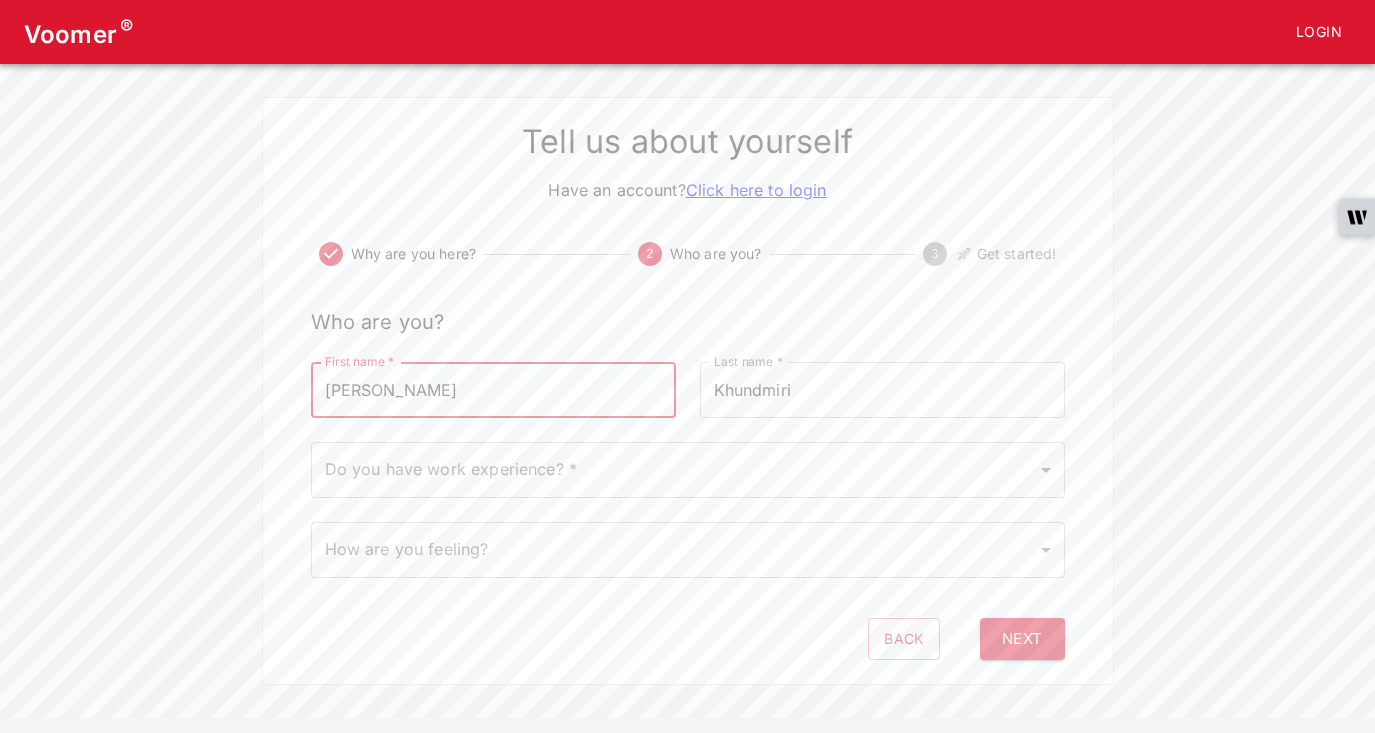 click on "Voomer ® Login Tell us about yourself Have an account?  Click here to login Why are you here? 2 Who are you? 3 🚀 Get started! Who are you? First name * [PERSON_NAME] First name * Last name * [PERSON_NAME] Last name * Do you have work experience? * ​ Do you have work experience? * How are you feeling? ​ How are you feeling? Back Next" at bounding box center (687, 335) 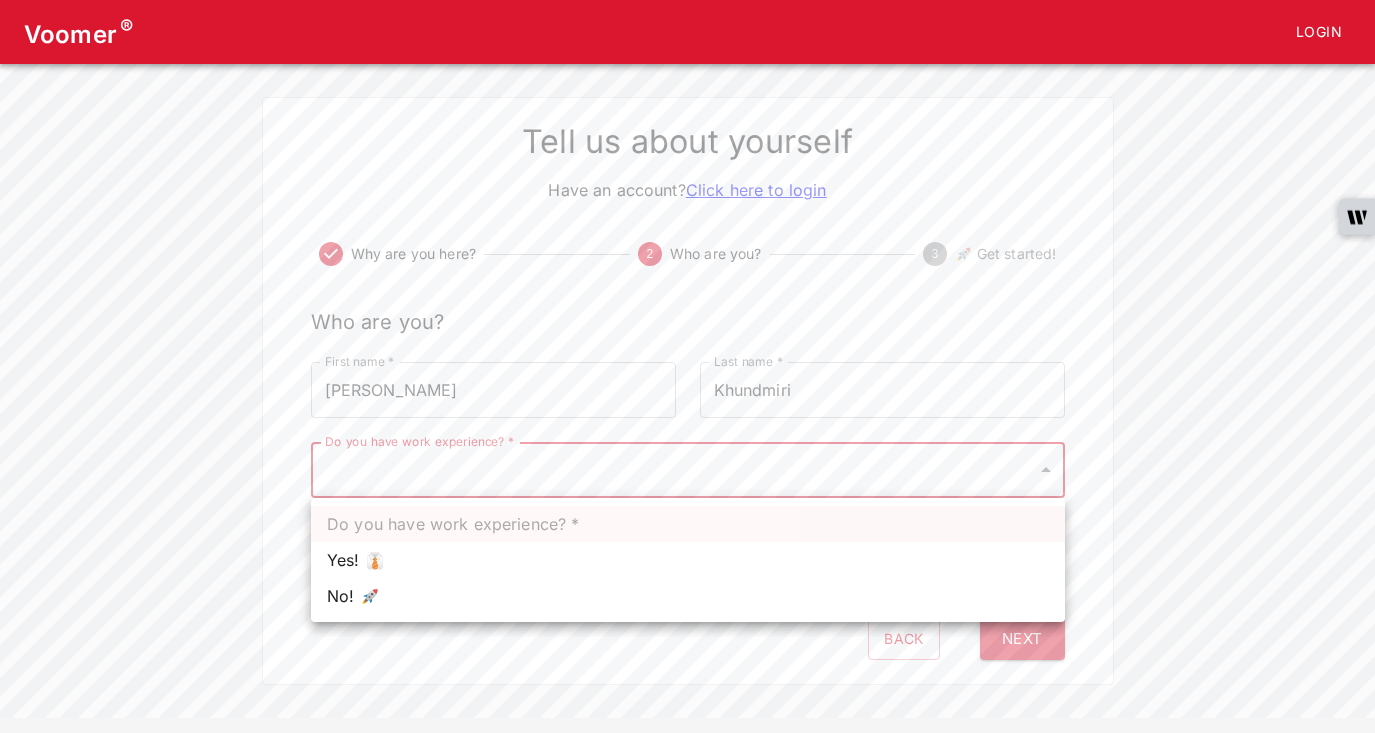 click on "No! 🚀" at bounding box center (688, 596) 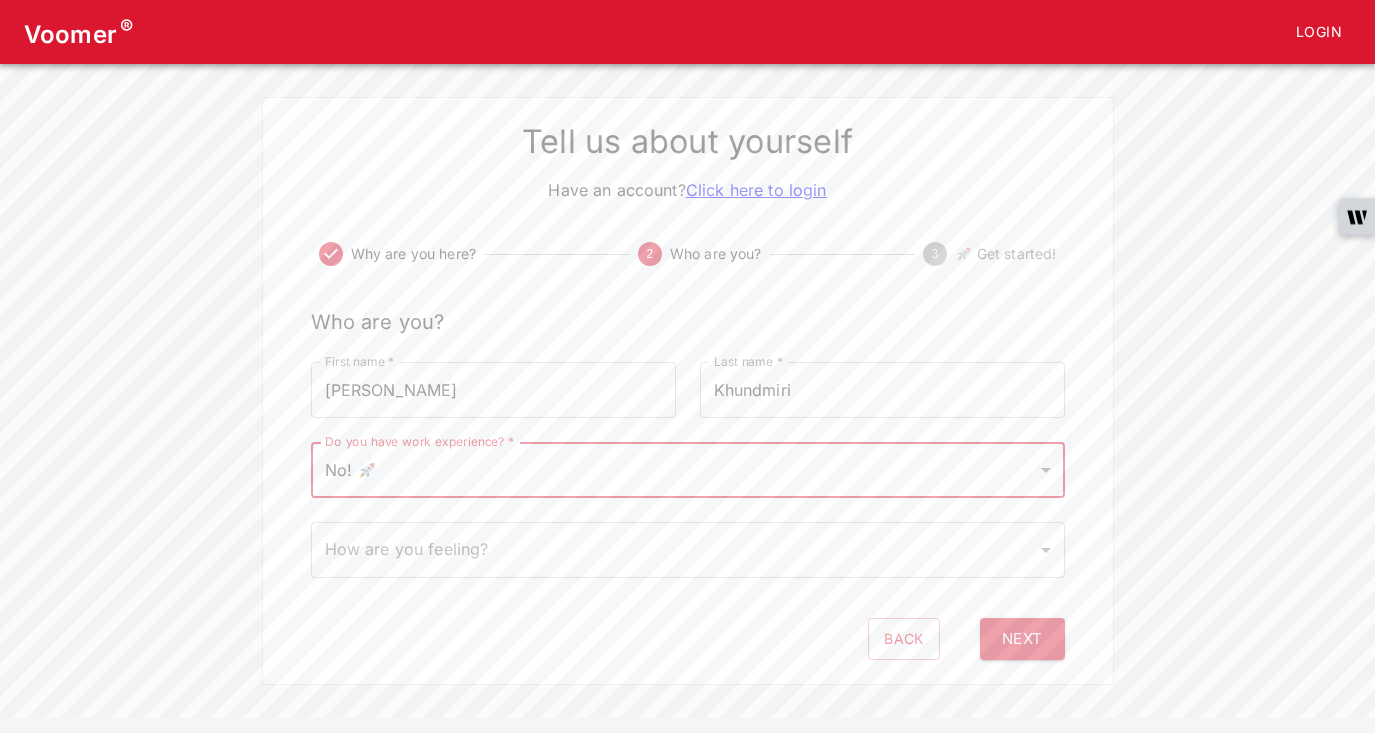 click on "Voomer ® Login Tell us about yourself Have an account?  Click here to login Why are you here? 2 Who are you? 3 🚀 Get started! Who are you? First name * [PERSON_NAME] First name * Last name * [PERSON_NAME] Last name * Do you have work experience? * No! 🚀 0 Do you have work experience? * How are you feeling? ​ How are you feeling? Back Next" at bounding box center (687, 335) 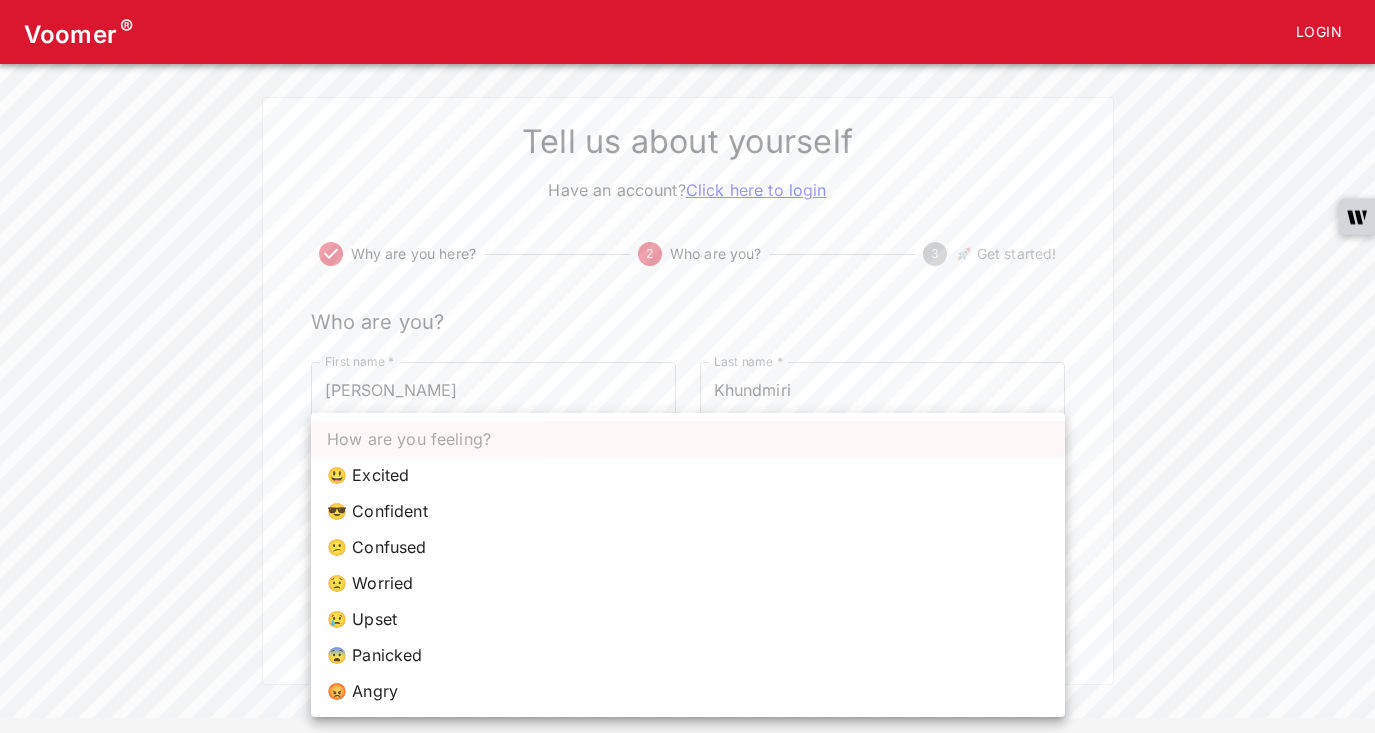 click on "😨 Panicked" at bounding box center [688, 655] 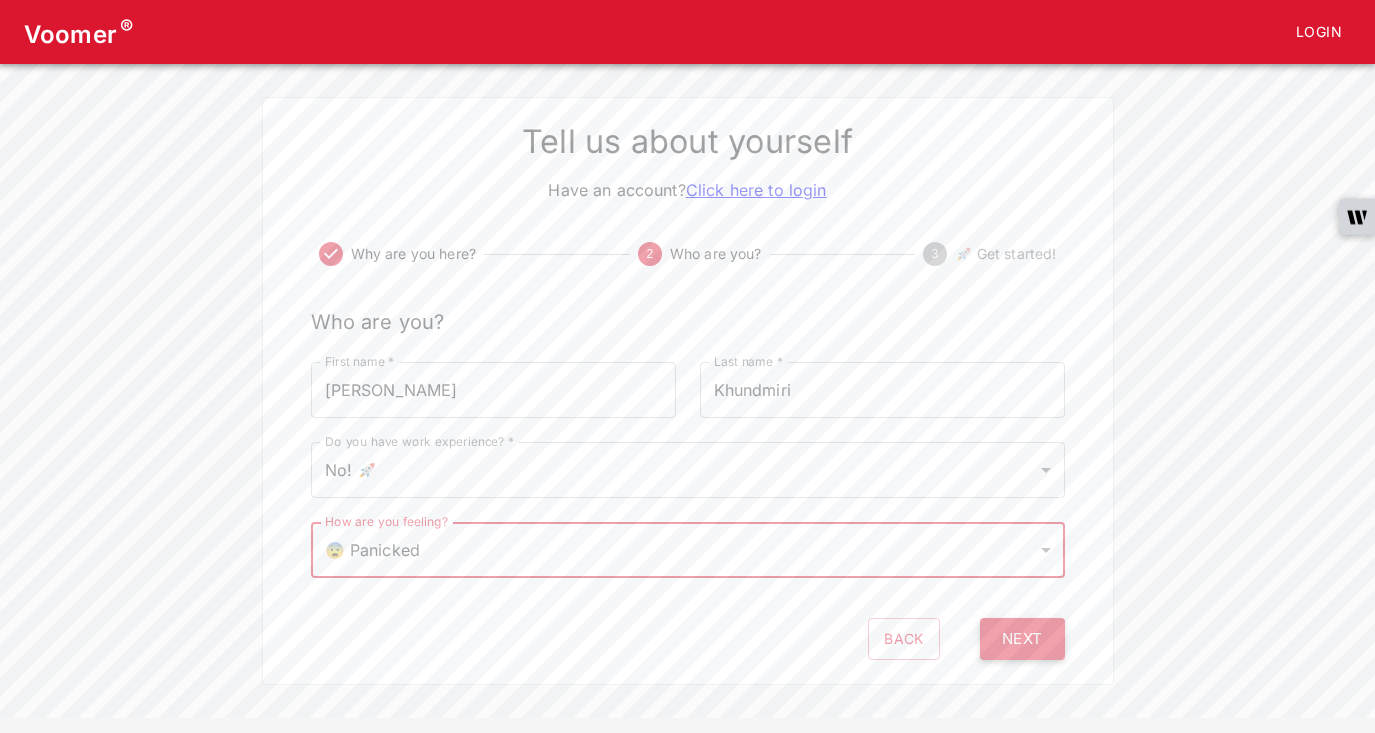 click on "Next" at bounding box center (1022, 639) 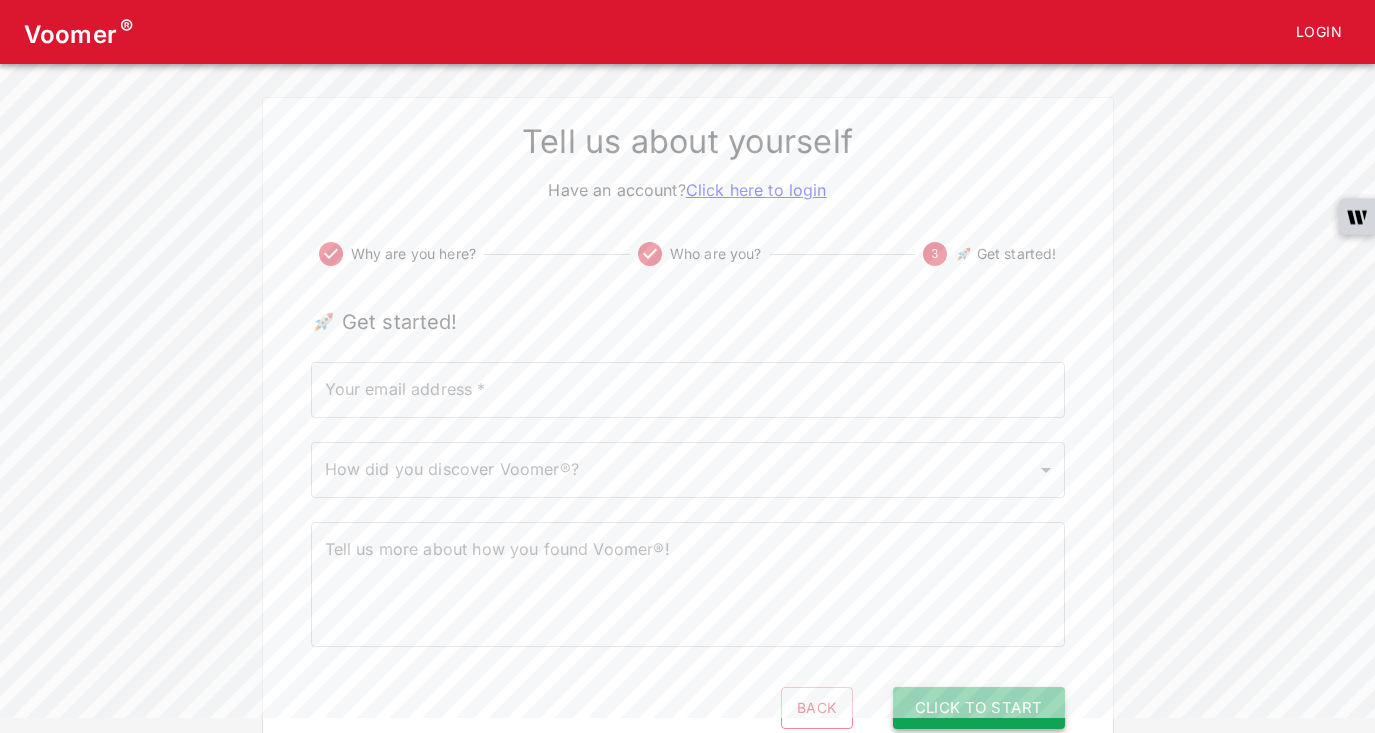scroll, scrollTop: 0, scrollLeft: 0, axis: both 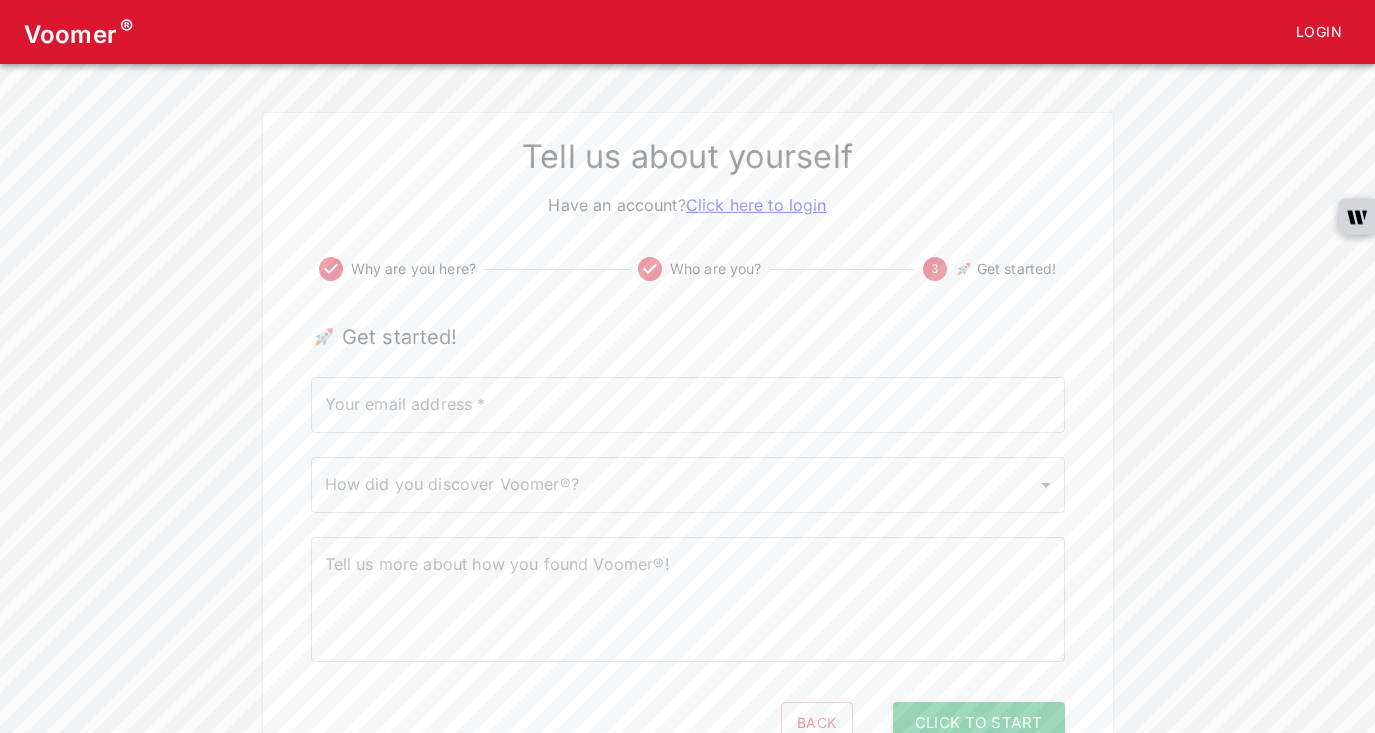 click on "Your email address *" at bounding box center (688, 405) 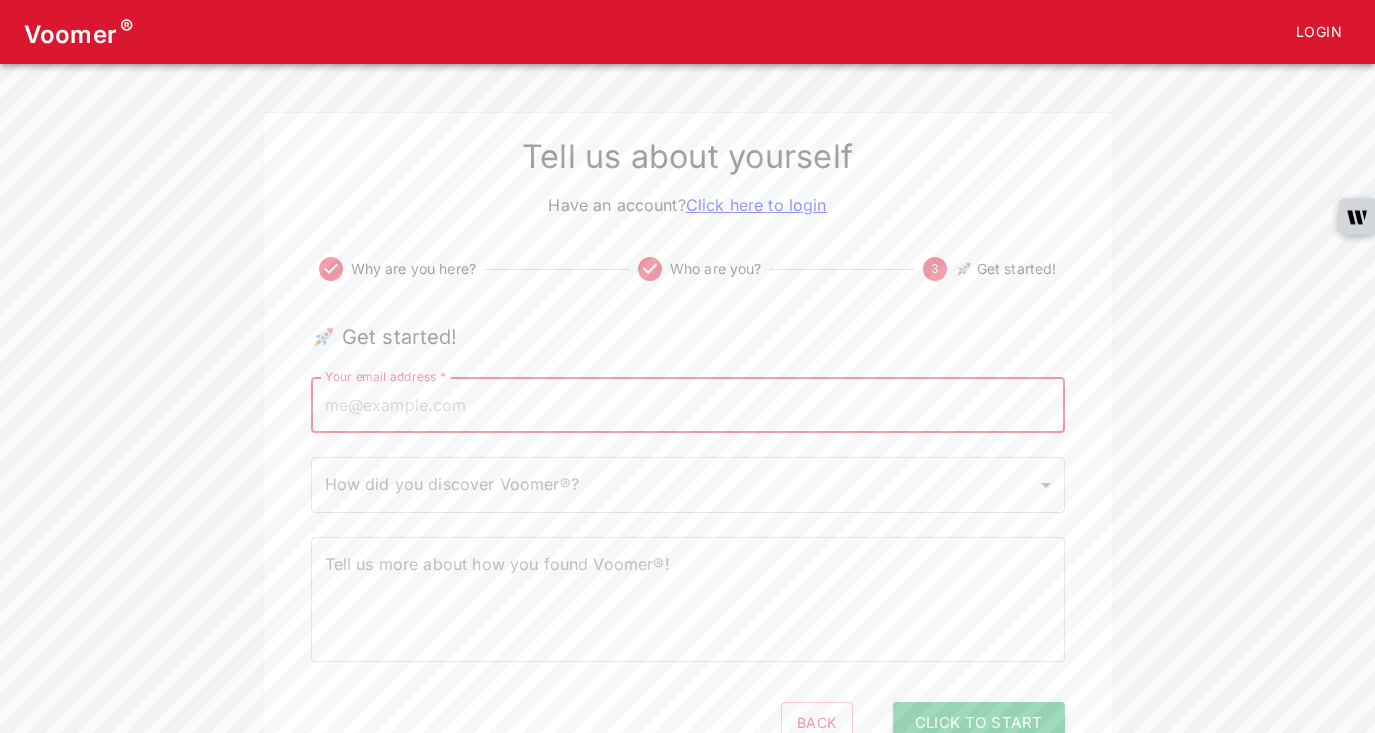 type on "[EMAIL_ADDRESS][DOMAIN_NAME]" 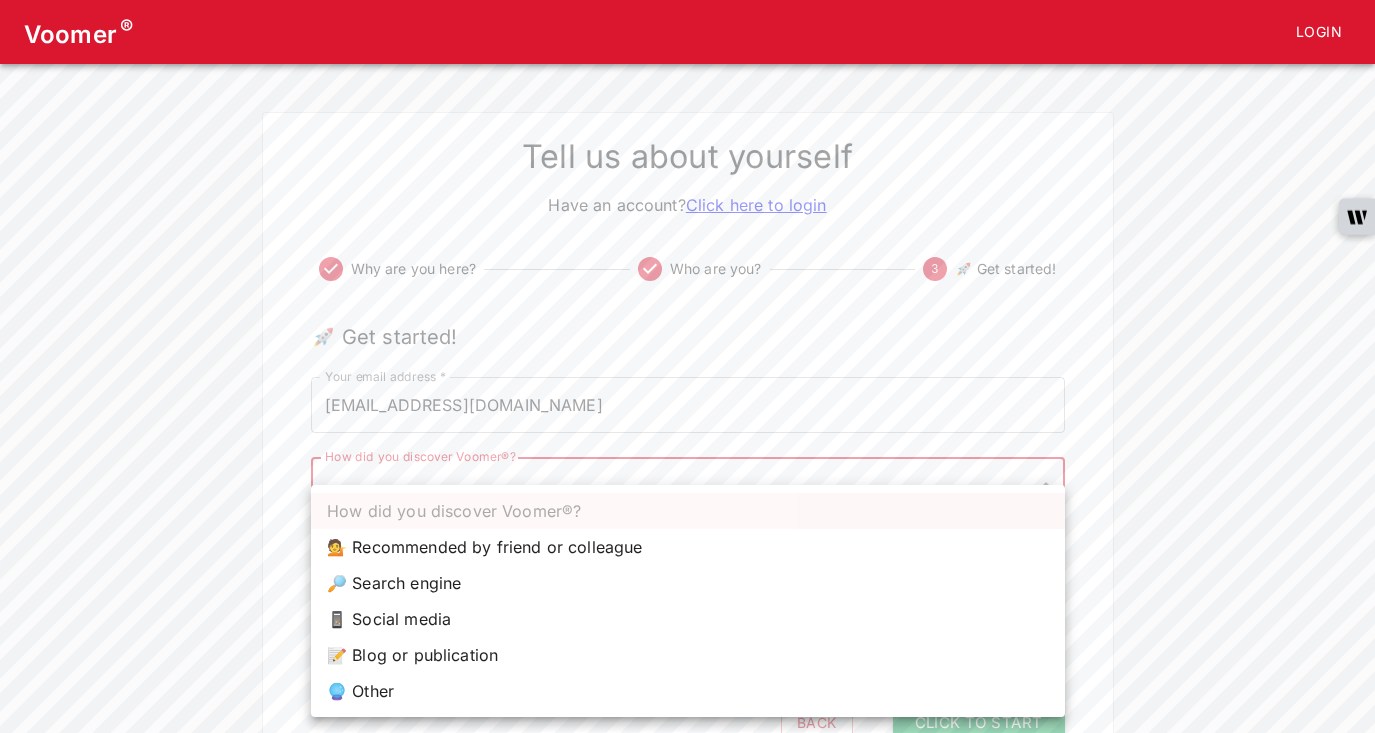 click on "Voomer ® Login Tell us about yourself Have an account?  Click here to login Why are you here? Who are you? 3 🚀 Get started! 🚀 Get started! Your email address * [EMAIL_ADDRESS][DOMAIN_NAME] Your email address * How did you discover Voomer®? ​ How did you discover Voomer®? Tell us more about how you found Voomer®! x Tell us more about how you found Voomer®! Back Click to Start How did you discover Voomer®? 💁 Recommended by friend or colleague 🔎 Search engine 📱 Social media 📝 Blog or publication 🔮 Other" at bounding box center [687, 384] 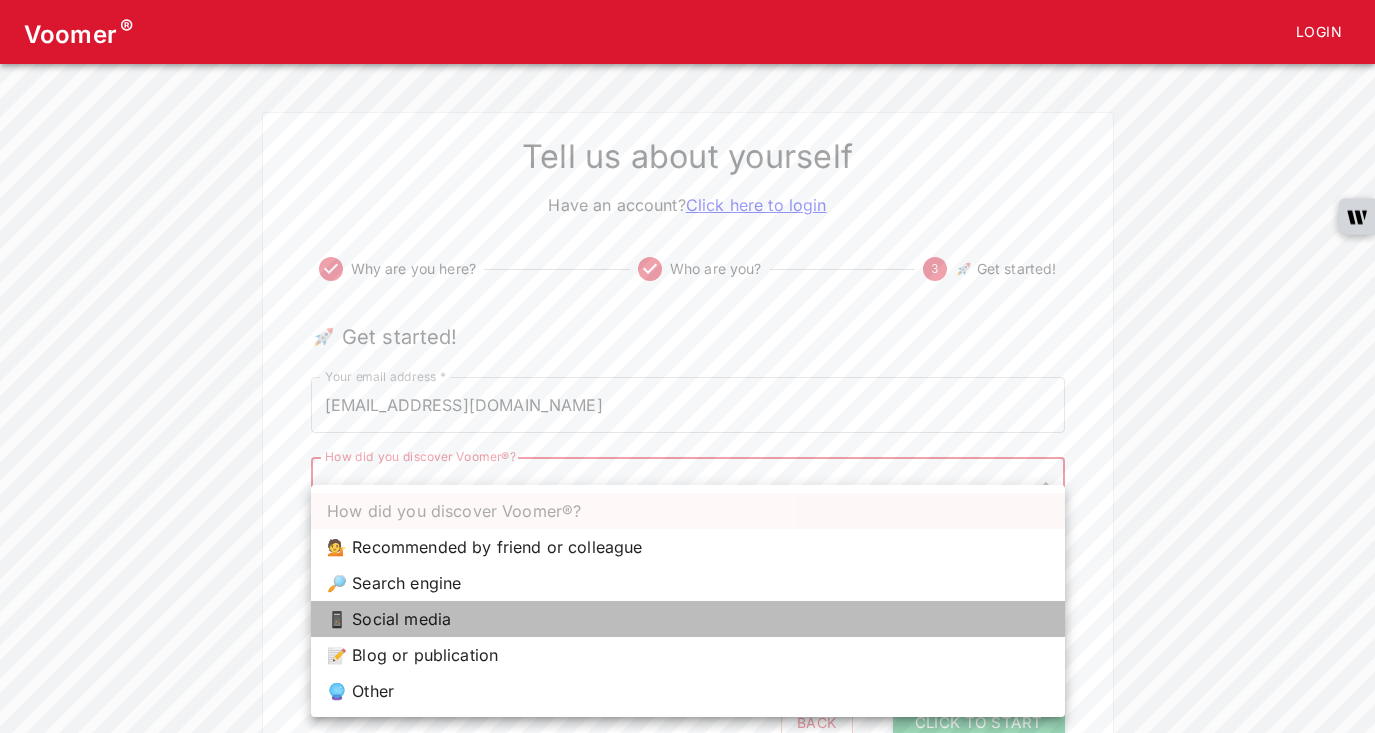 click on "📱 Social media" at bounding box center [688, 619] 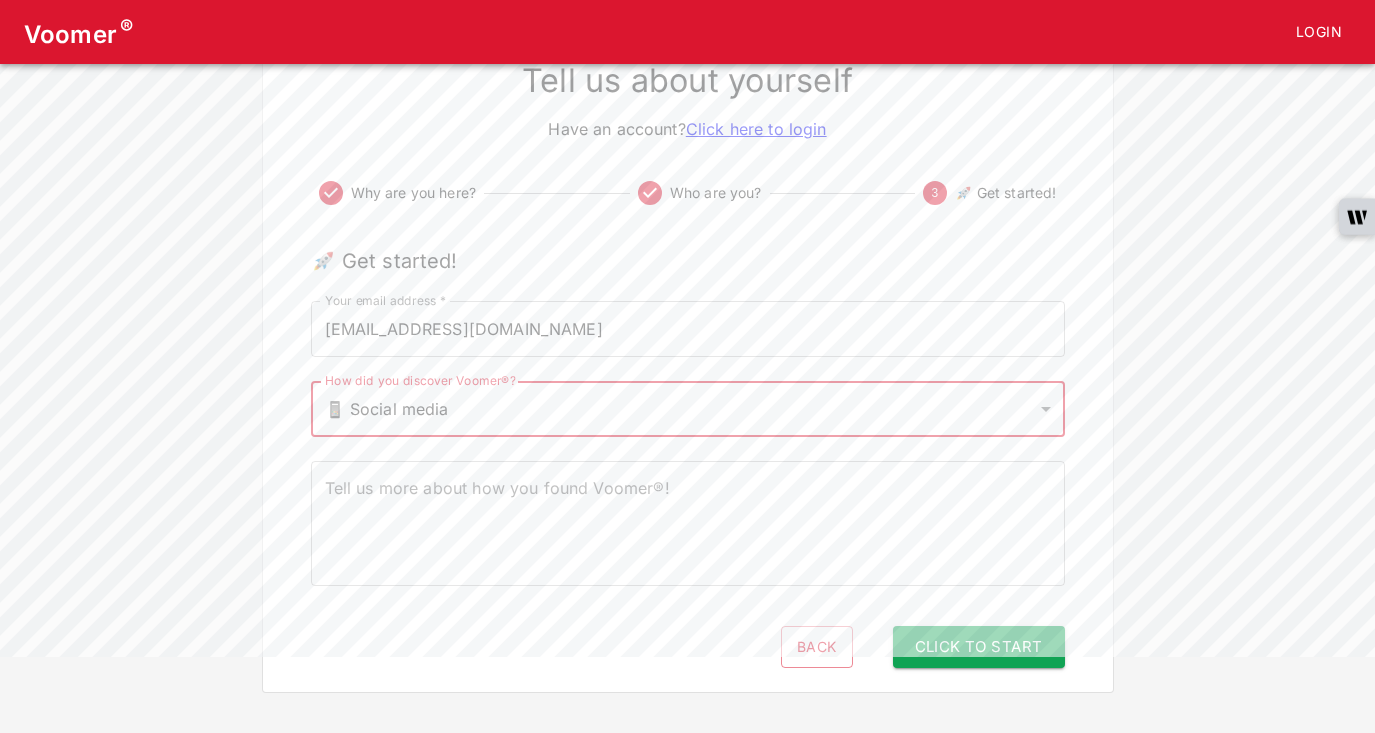 scroll, scrollTop: 77, scrollLeft: 0, axis: vertical 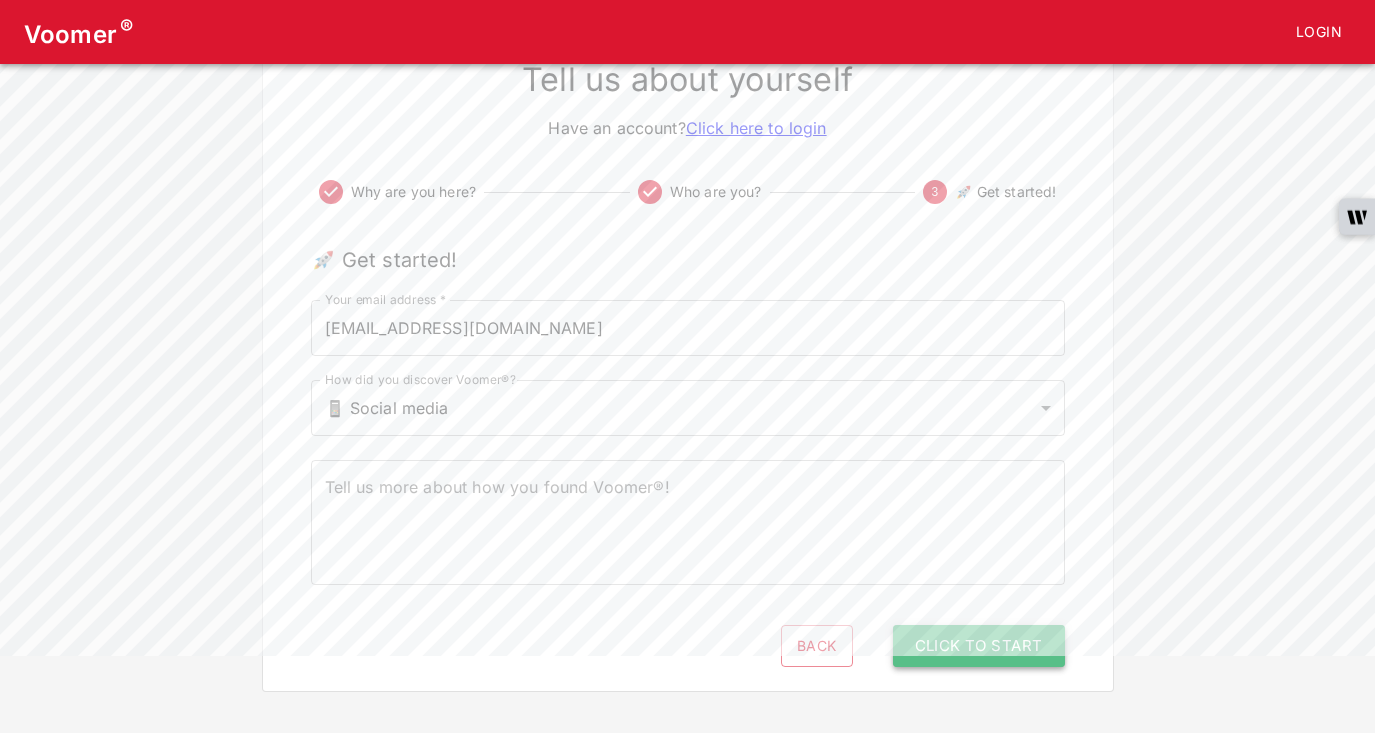 click on "Click to Start" at bounding box center (979, 646) 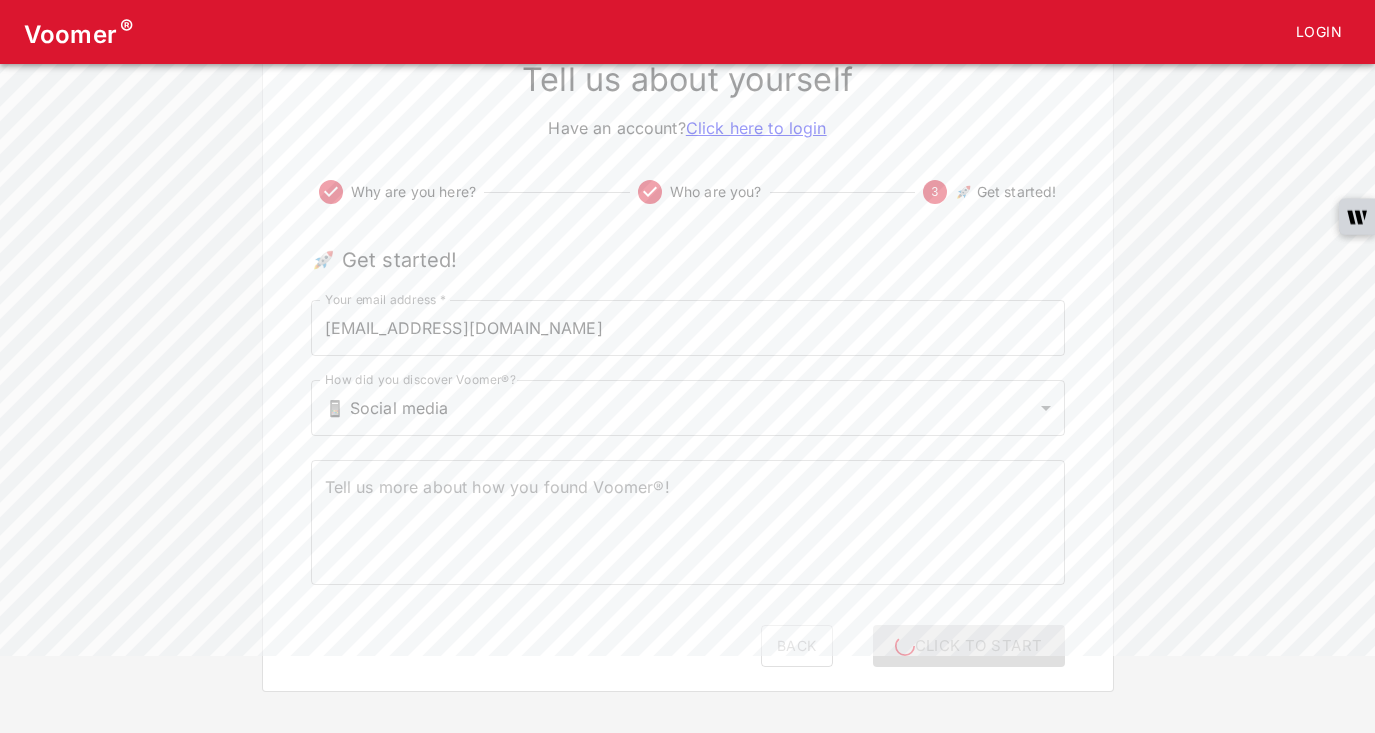 scroll, scrollTop: 0, scrollLeft: 0, axis: both 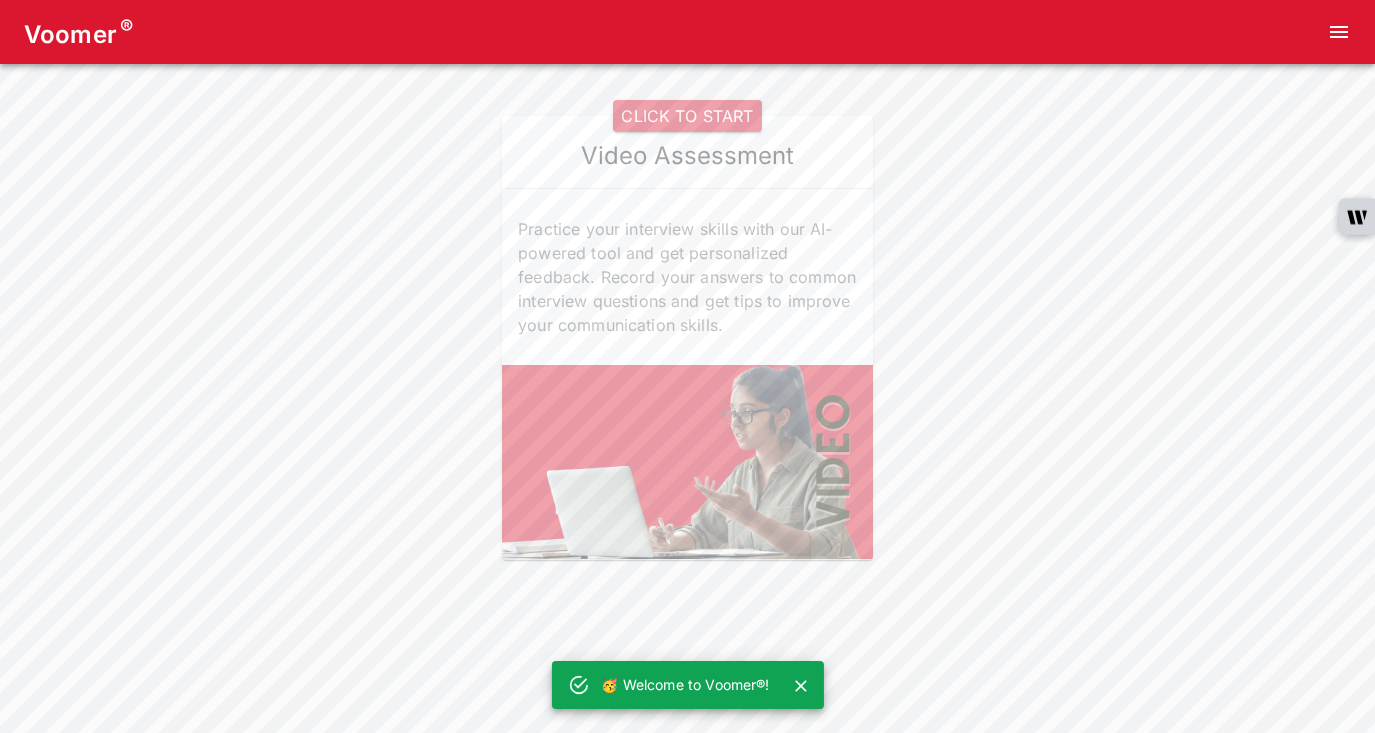 click at bounding box center (687, 462) 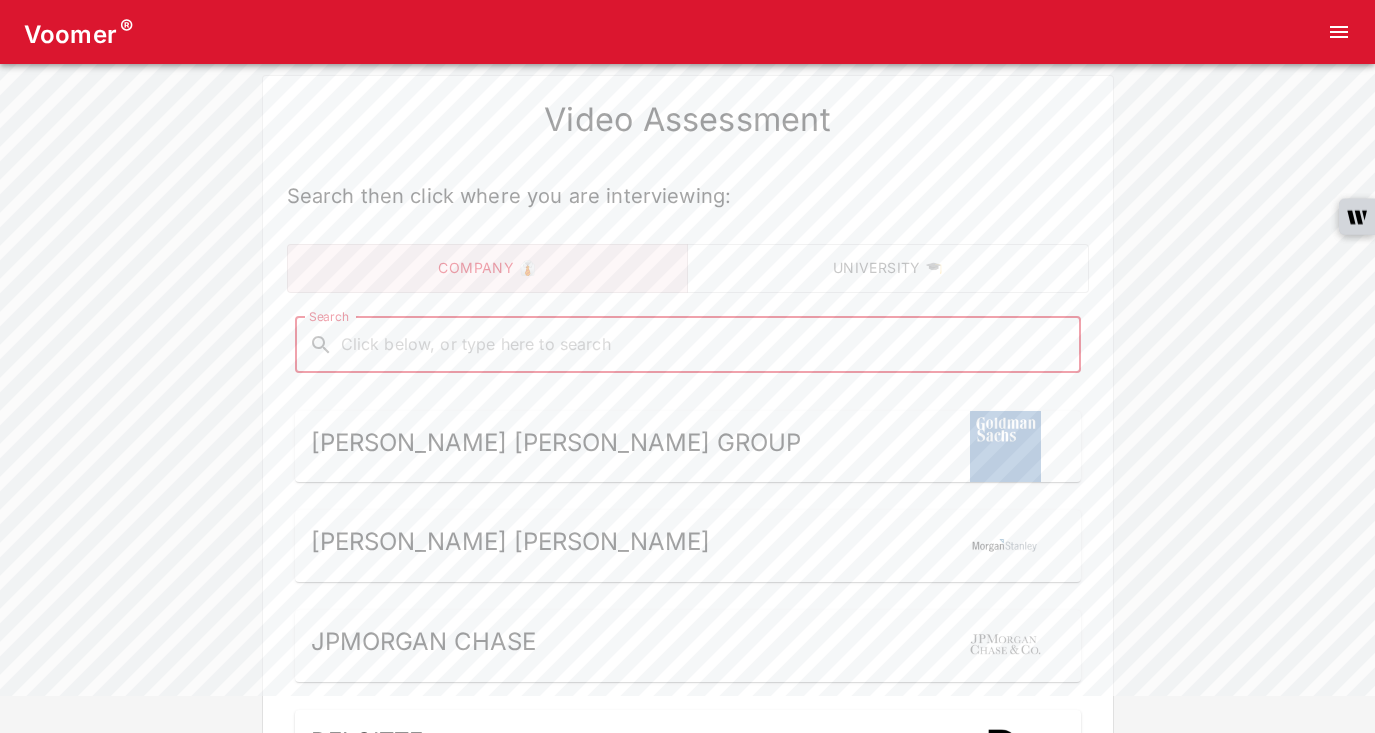 scroll, scrollTop: 55, scrollLeft: 0, axis: vertical 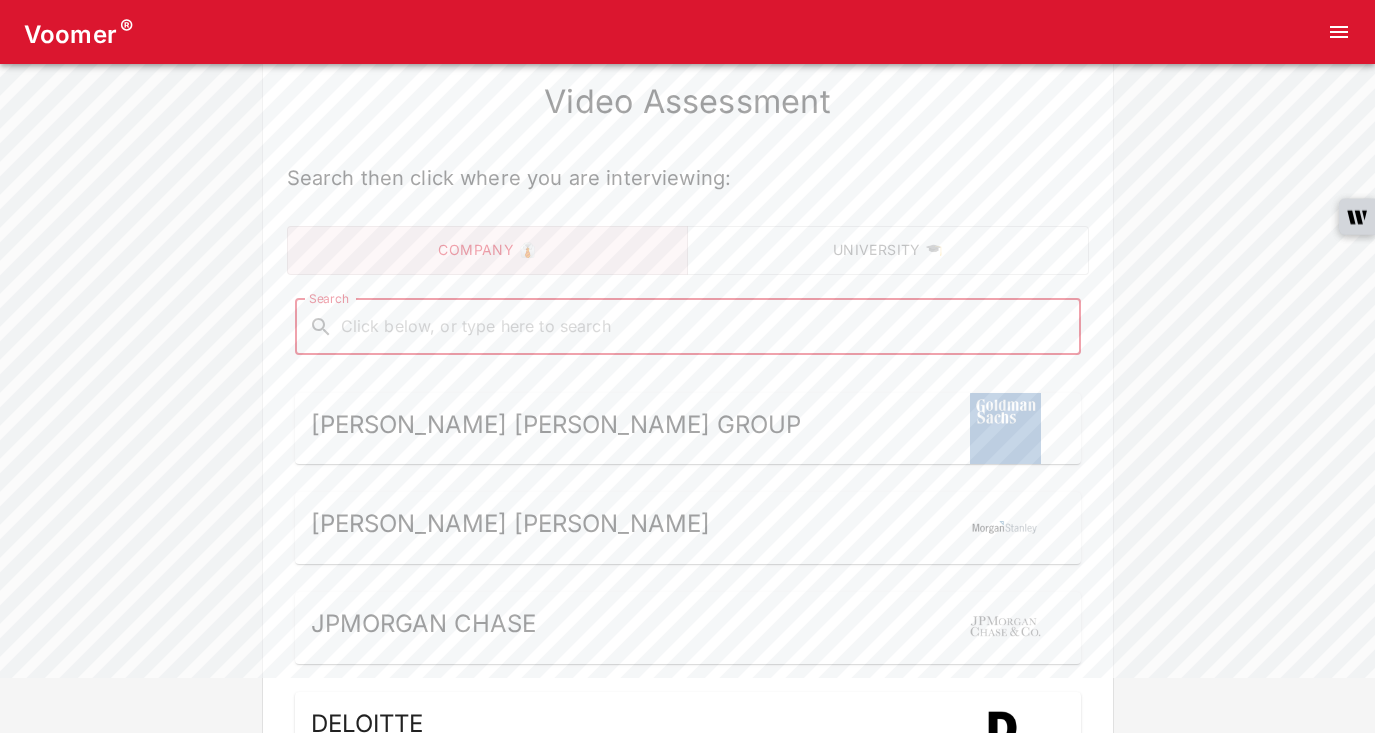 click on "Search" at bounding box center [704, 327] 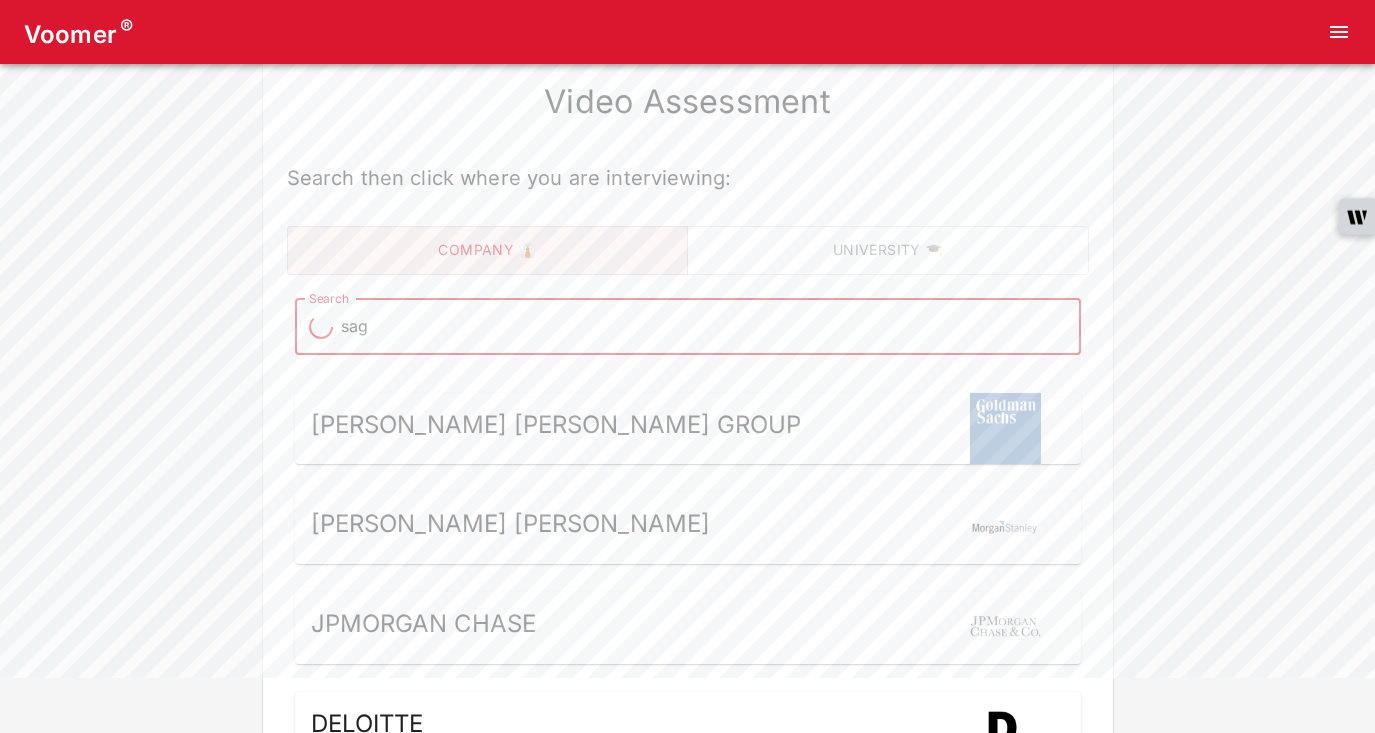 type on "sage" 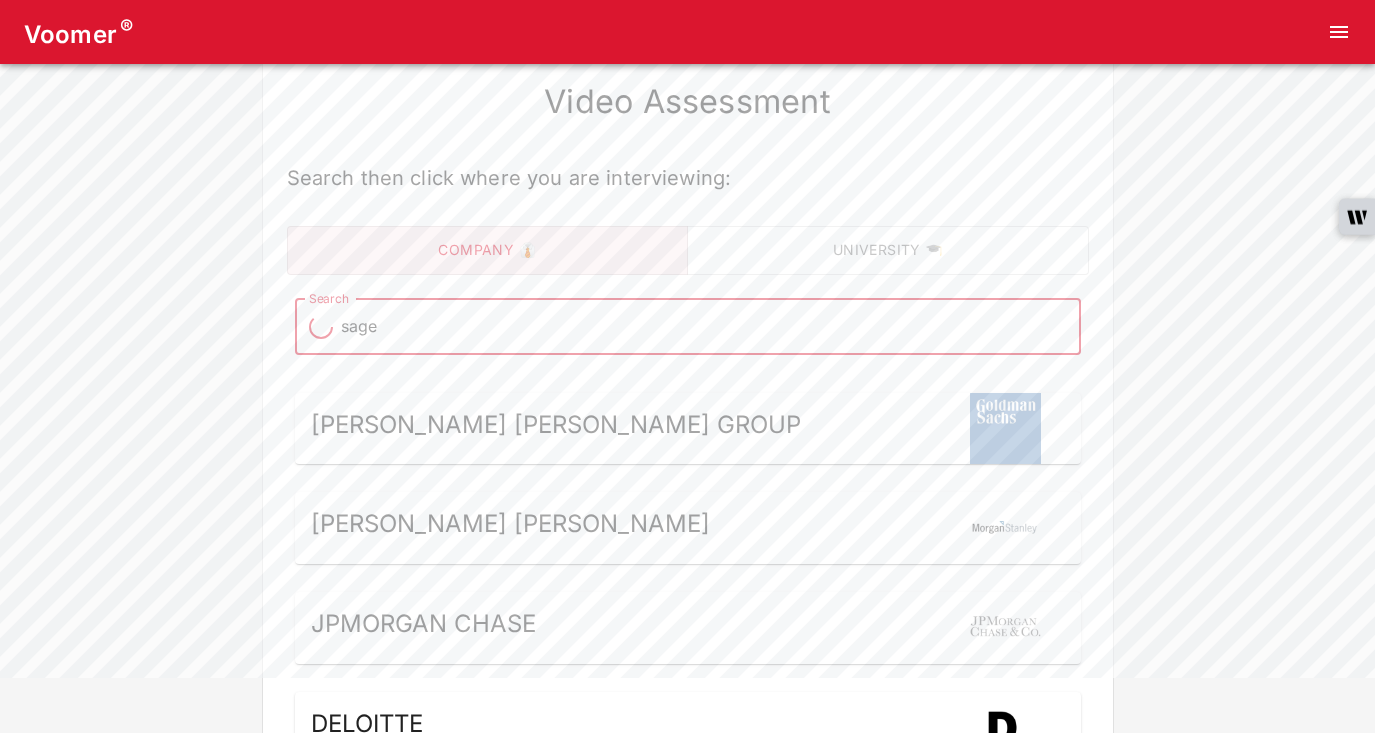 type on "sage" 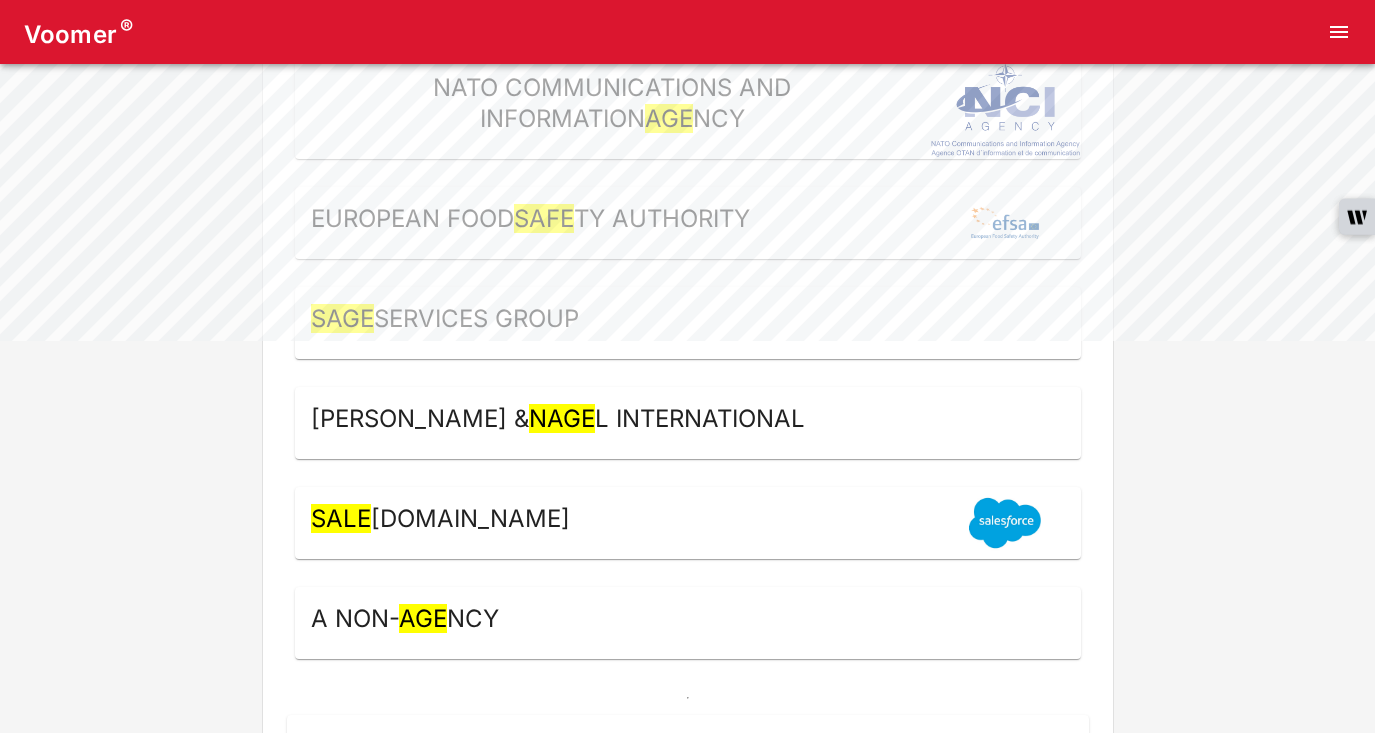 scroll, scrollTop: 379, scrollLeft: 0, axis: vertical 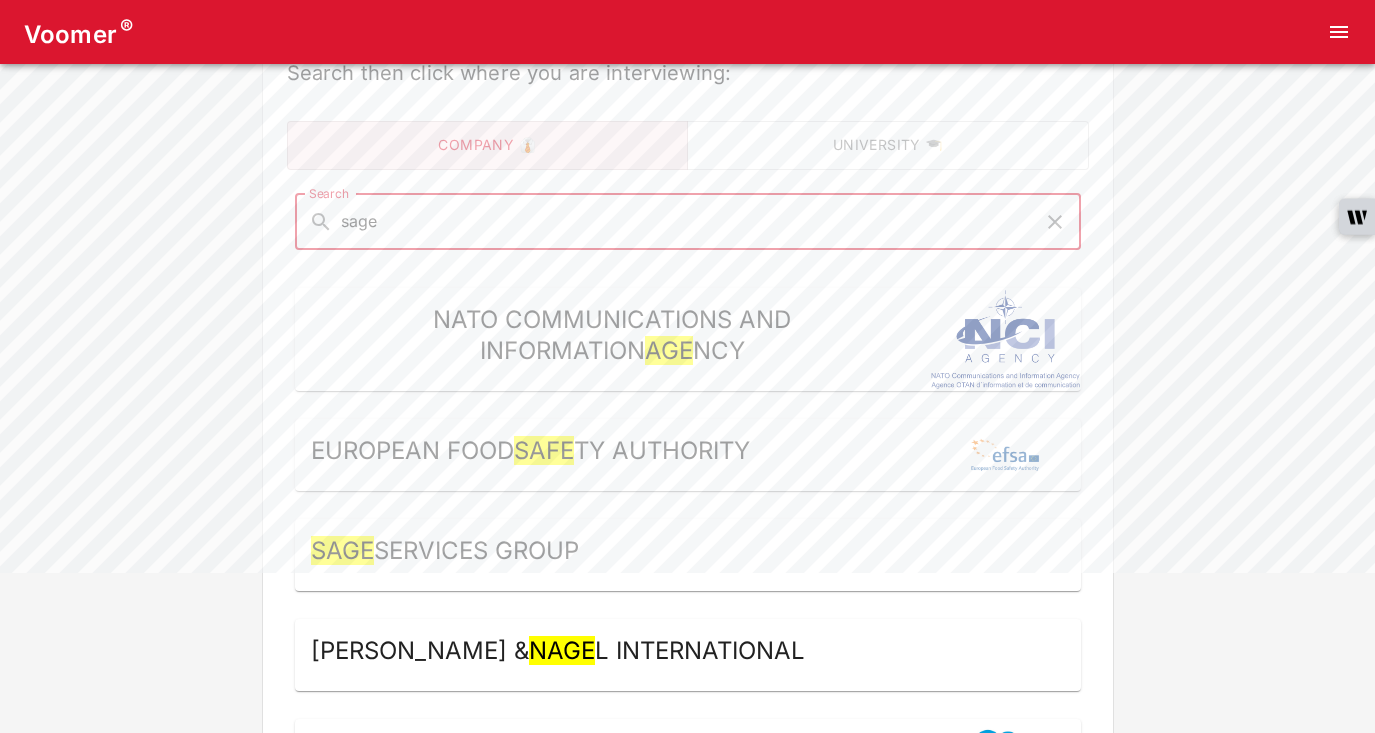 type on "sage g" 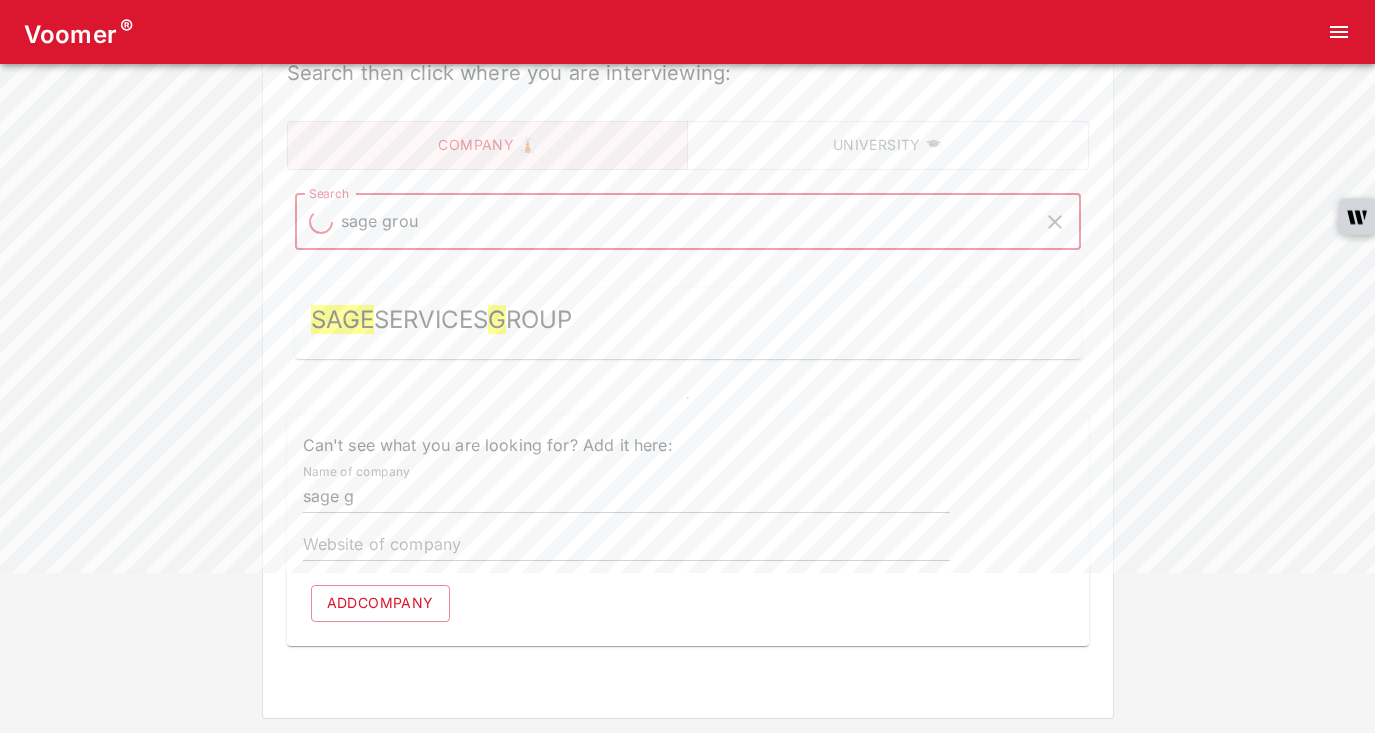 type on "sage group" 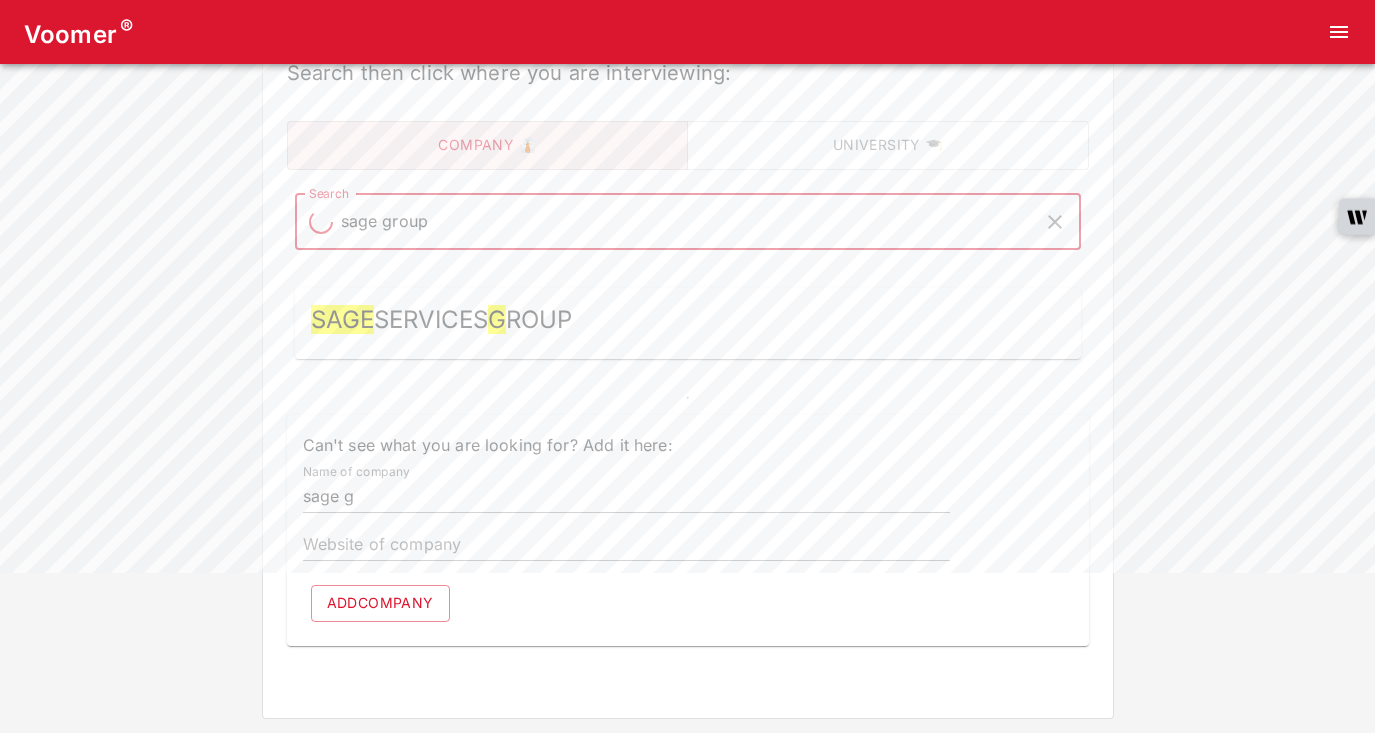 type on "sage group" 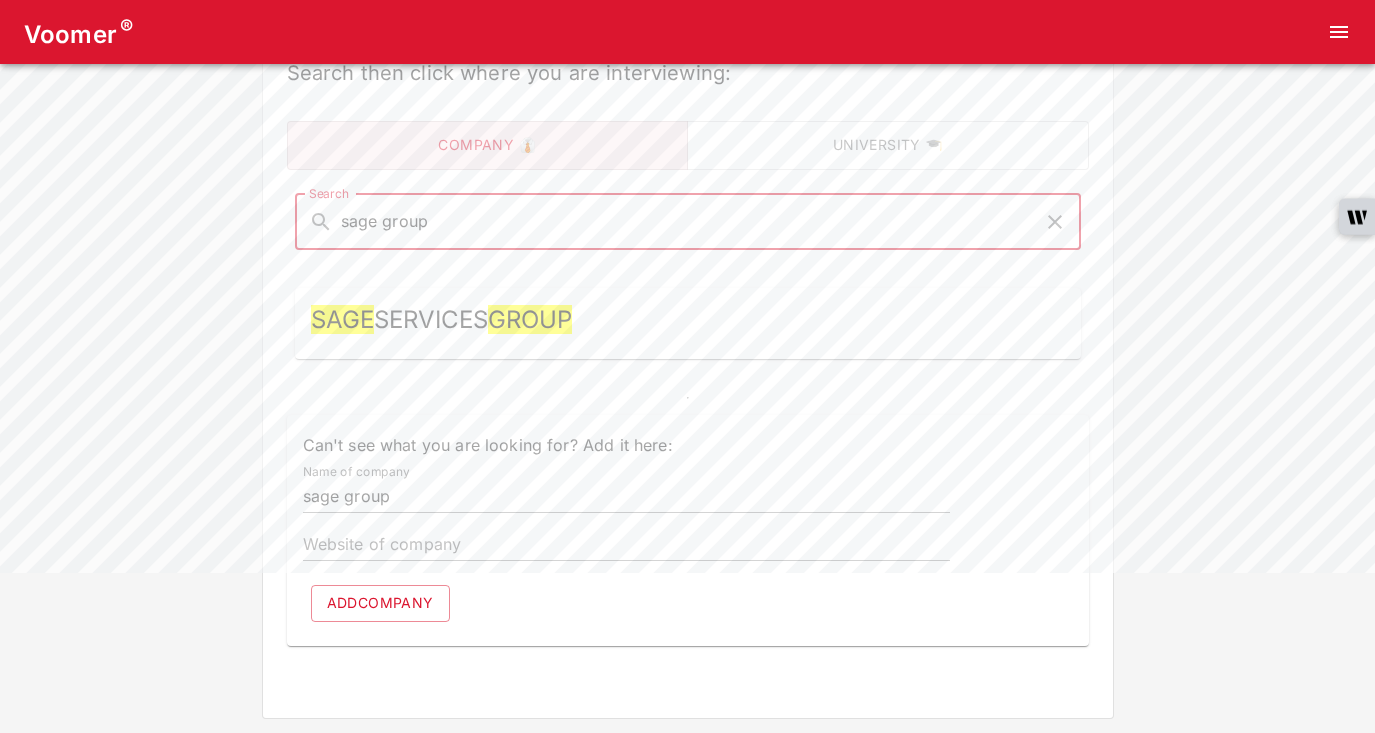 type on "sage group" 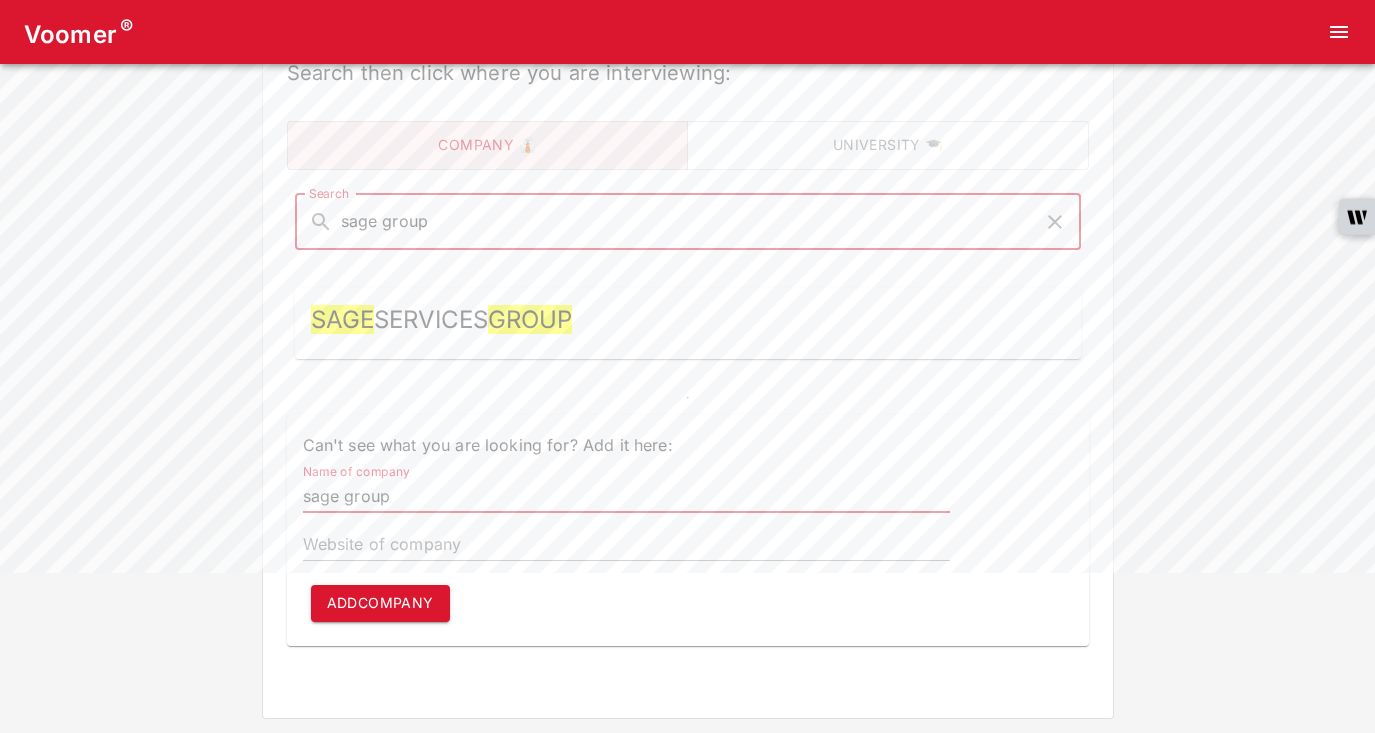 click on "sage group" at bounding box center (626, 497) 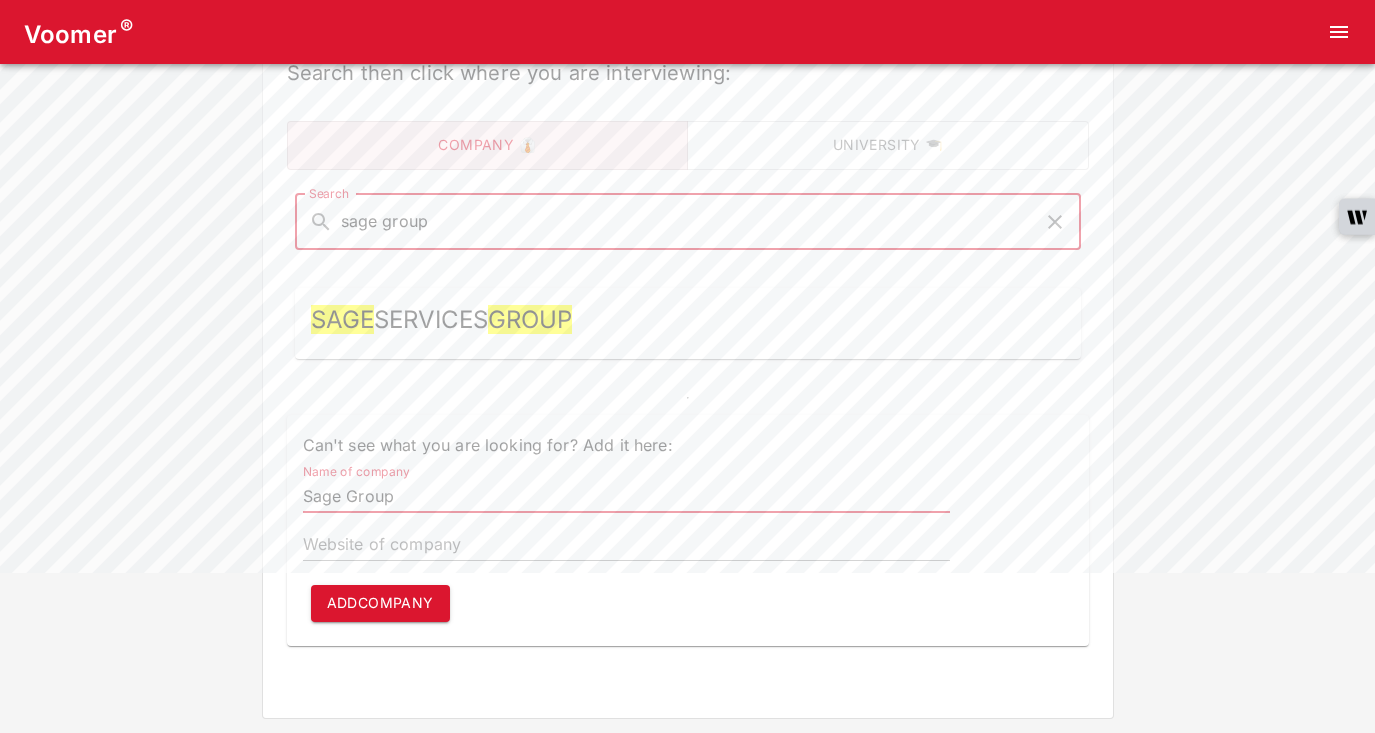 type on "Sage Group" 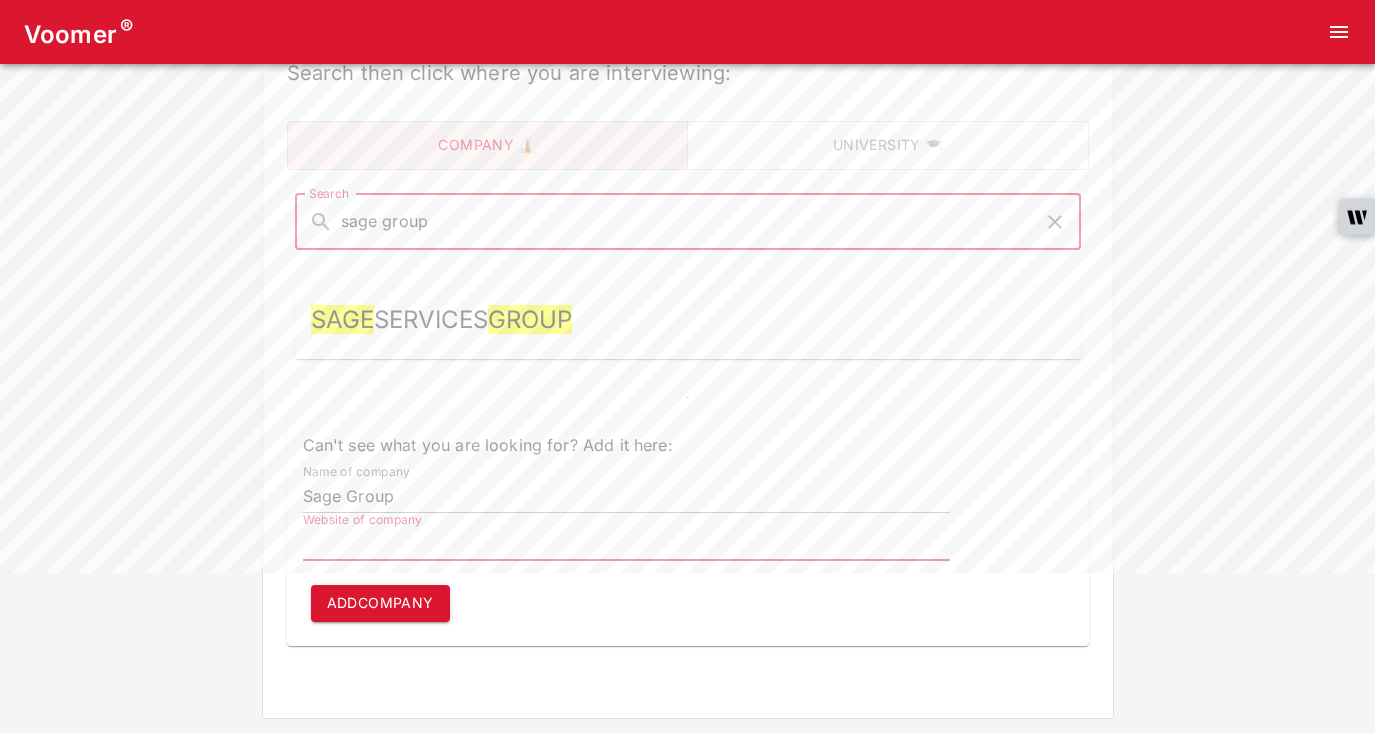 paste on "[URL][DOMAIN_NAME]" 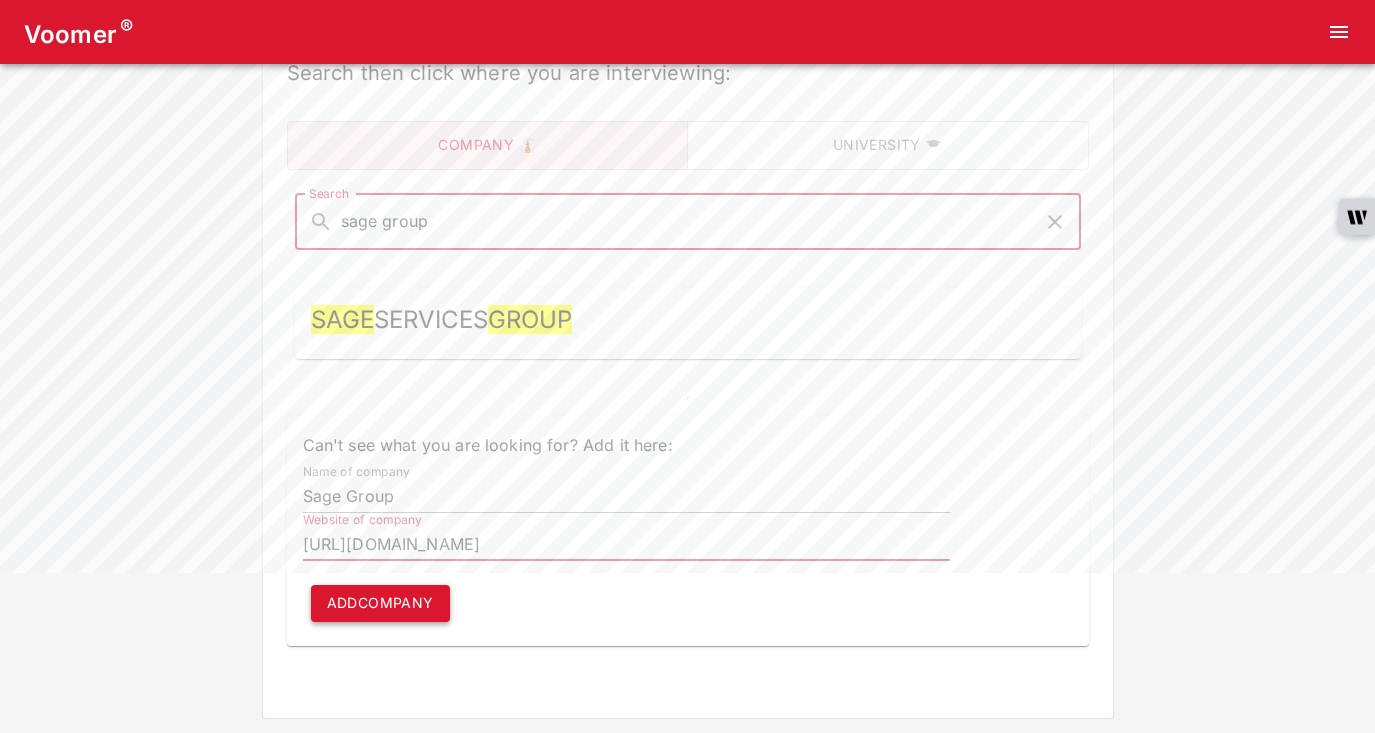 type on "[URL][DOMAIN_NAME]" 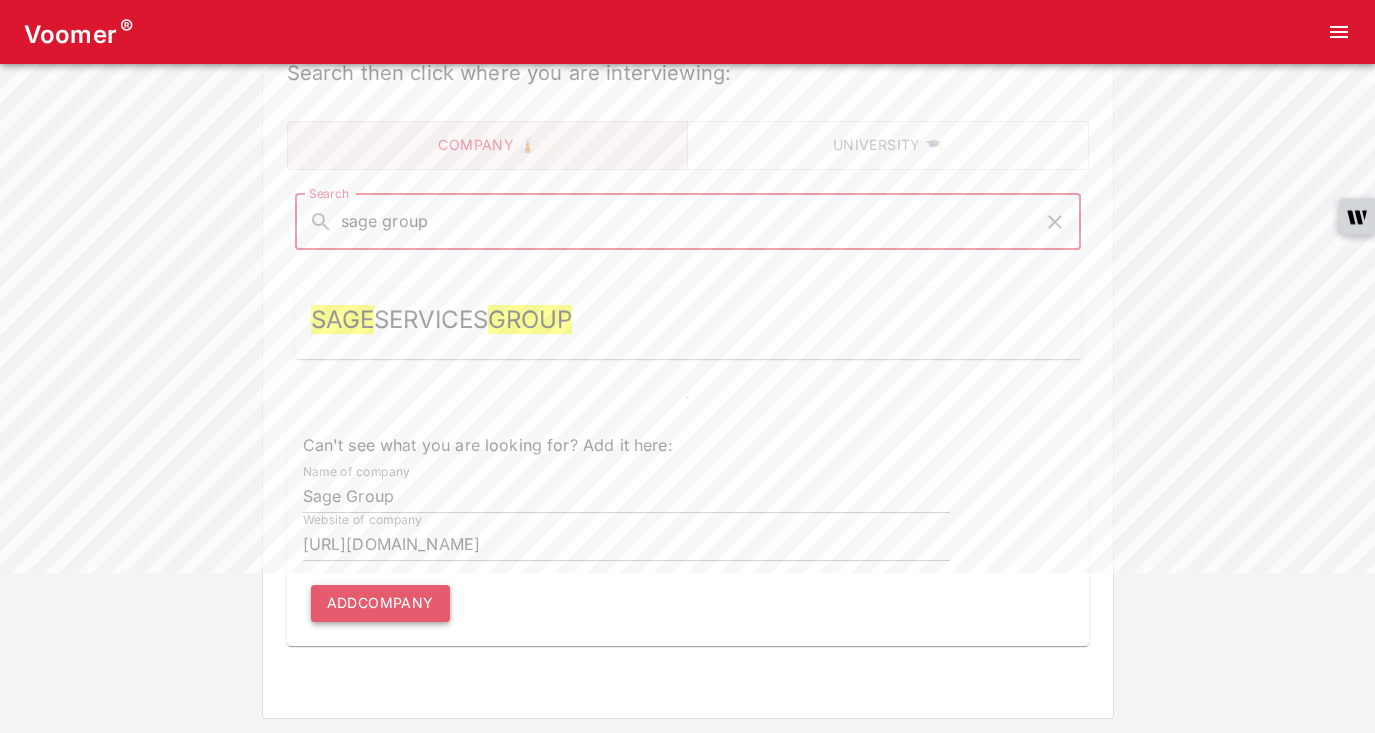 click on "Add  company" at bounding box center (380, 603) 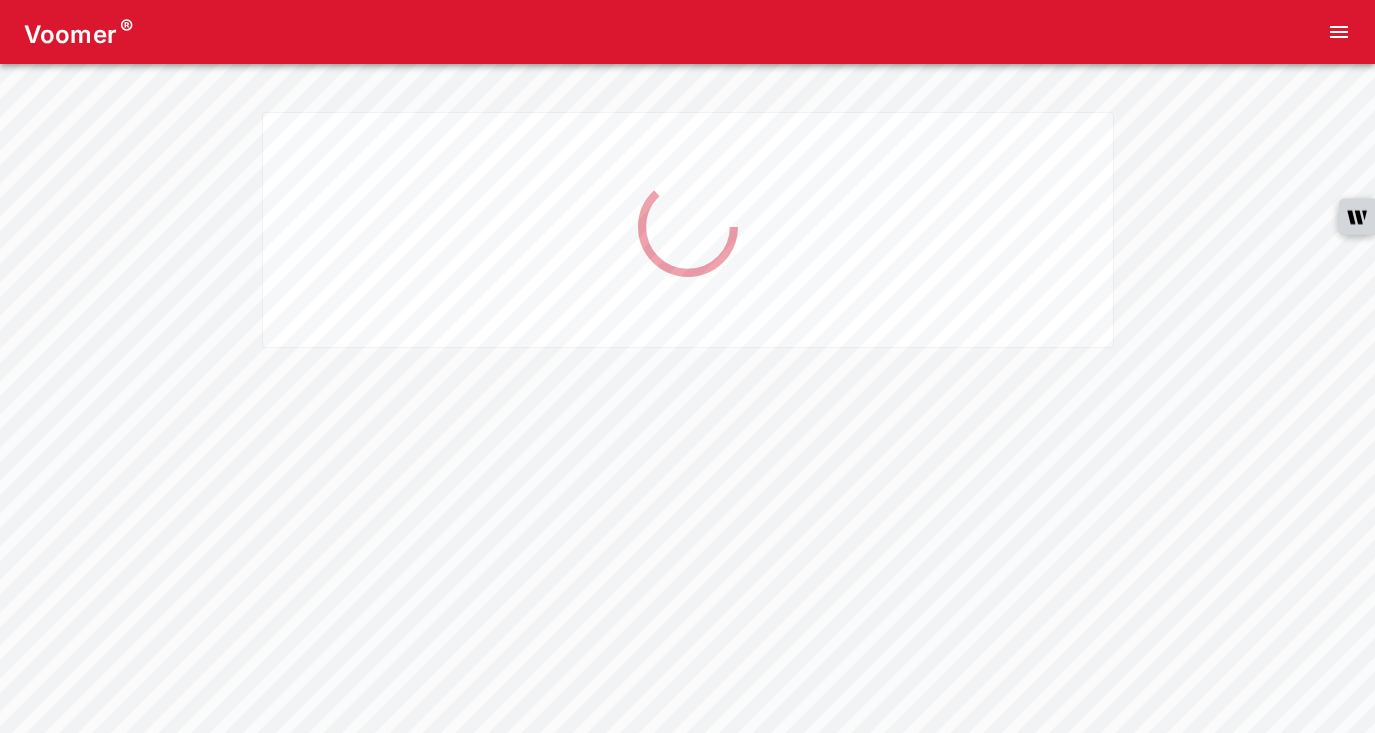 scroll, scrollTop: 0, scrollLeft: 0, axis: both 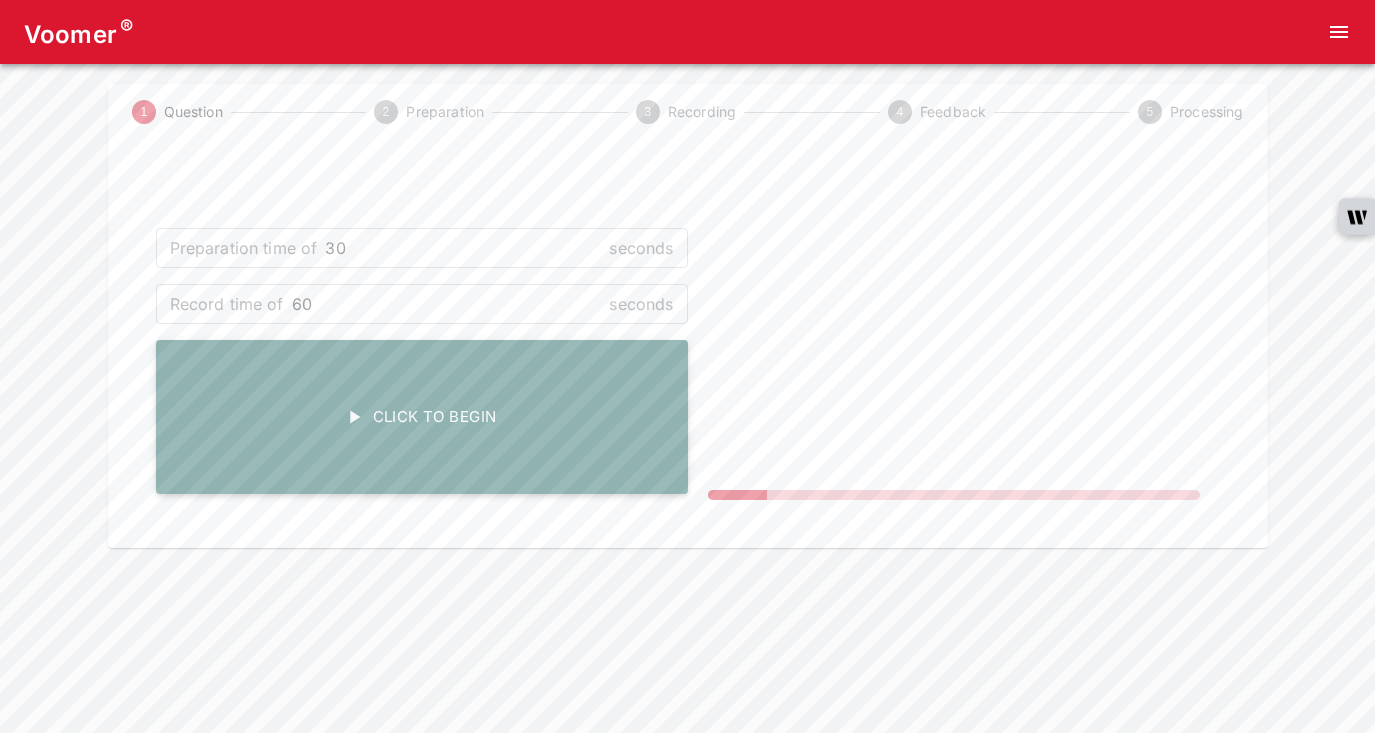 click on "Click To Begin" at bounding box center [422, 417] 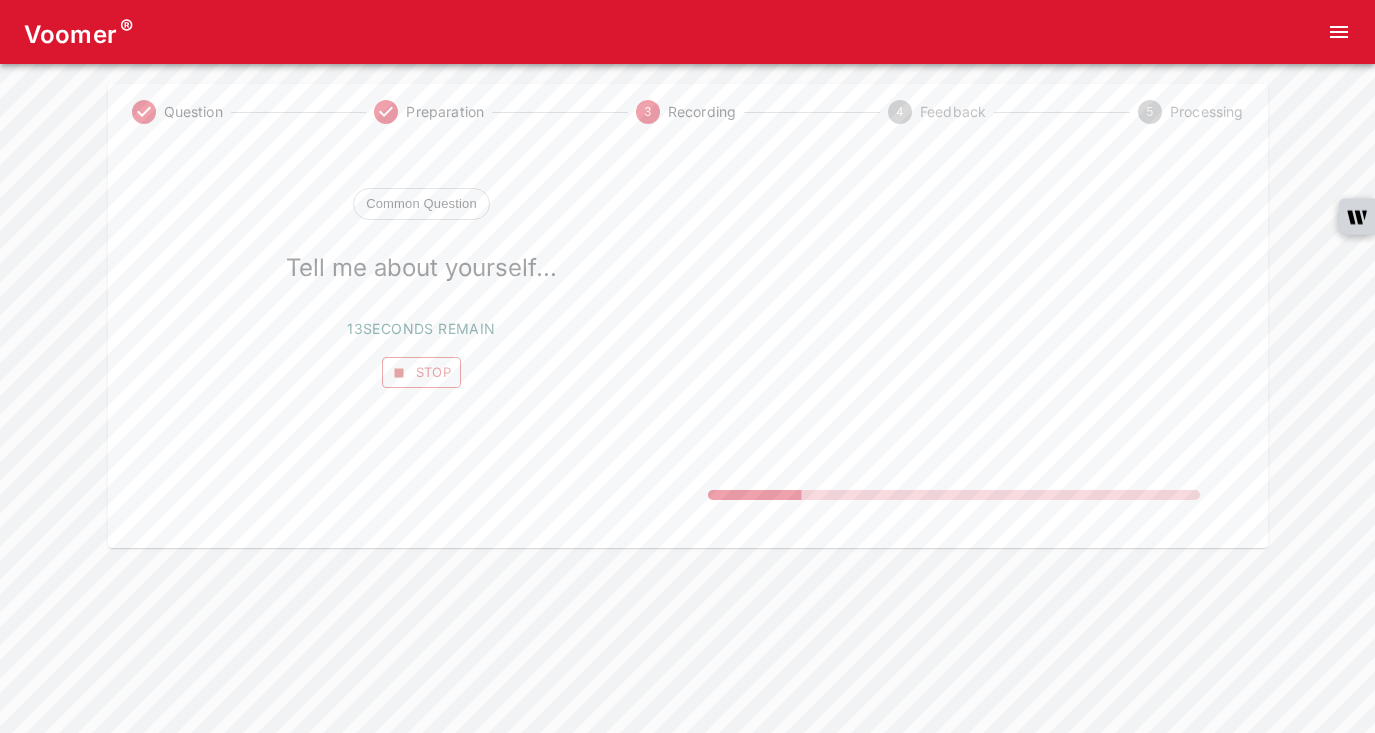click on "Stop" at bounding box center (422, 372) 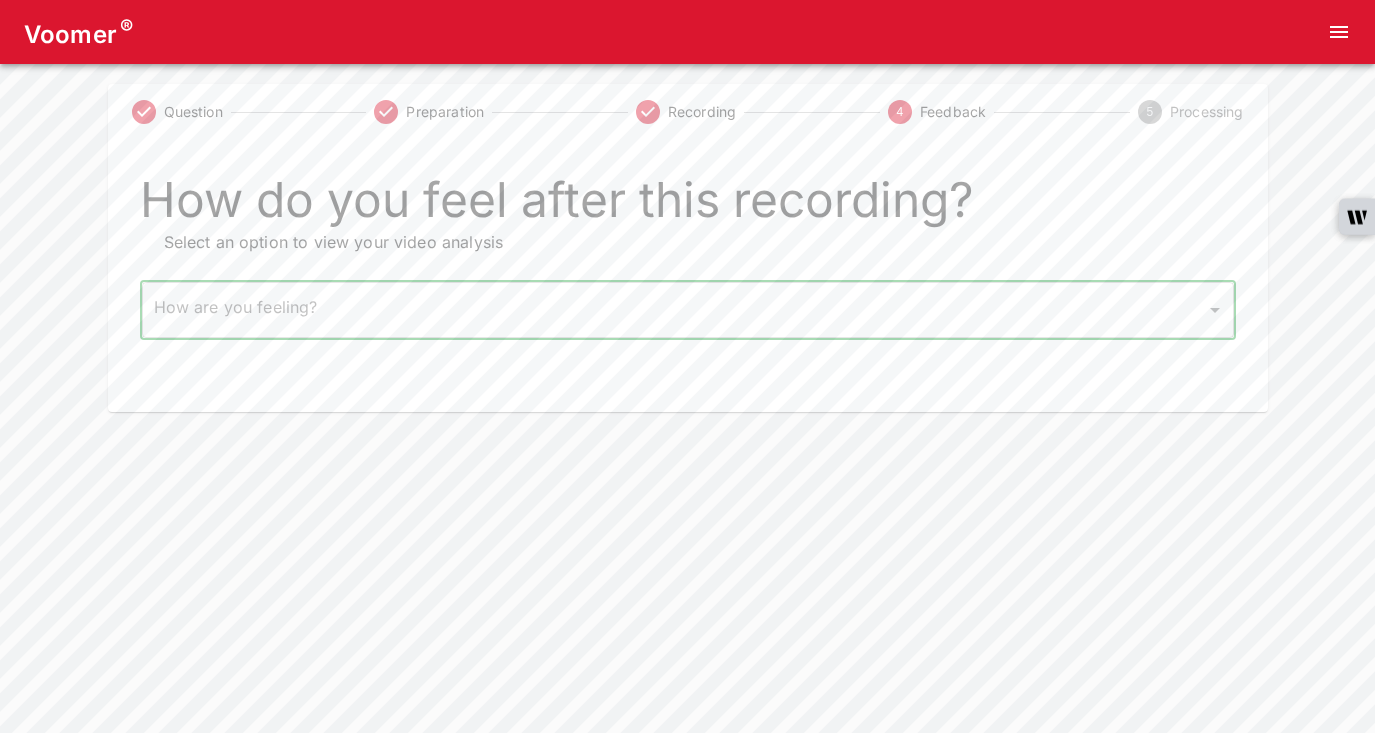 click 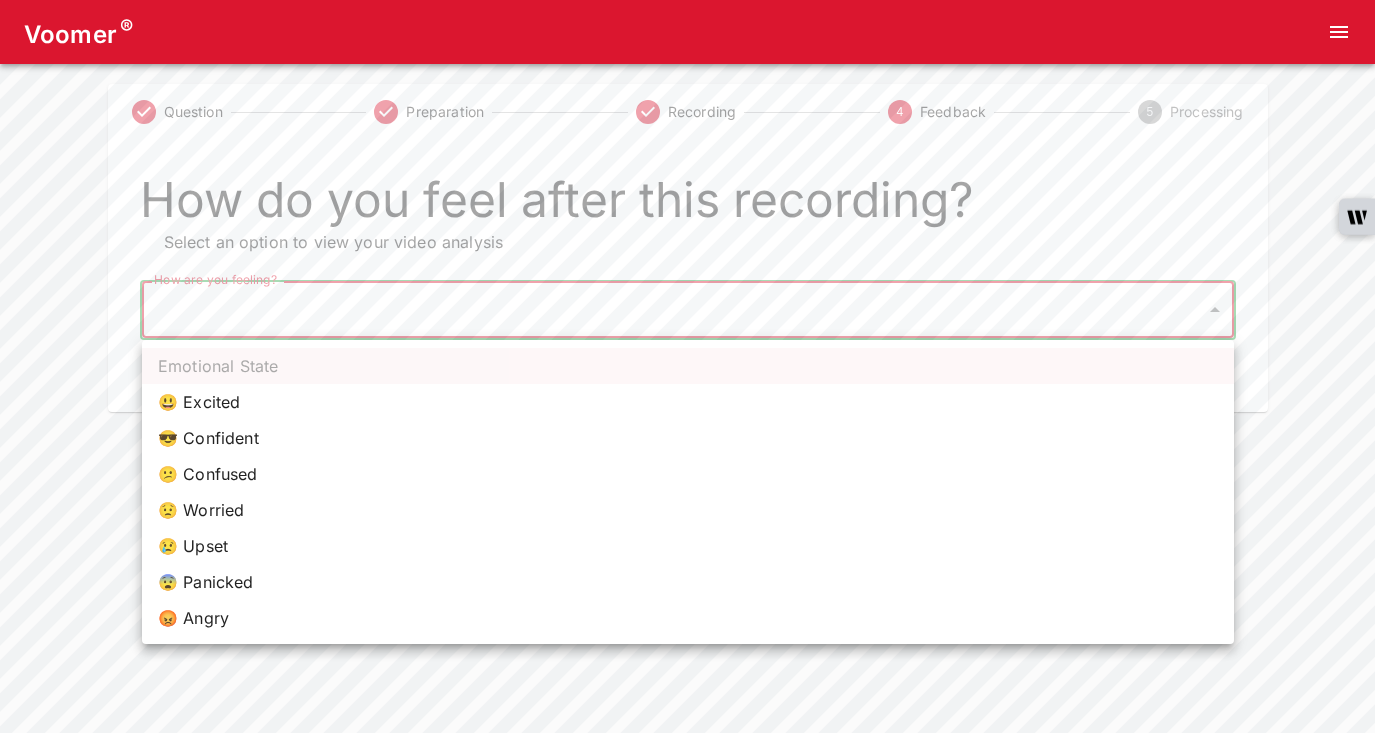 click on "😨 Panicked" at bounding box center (688, 582) 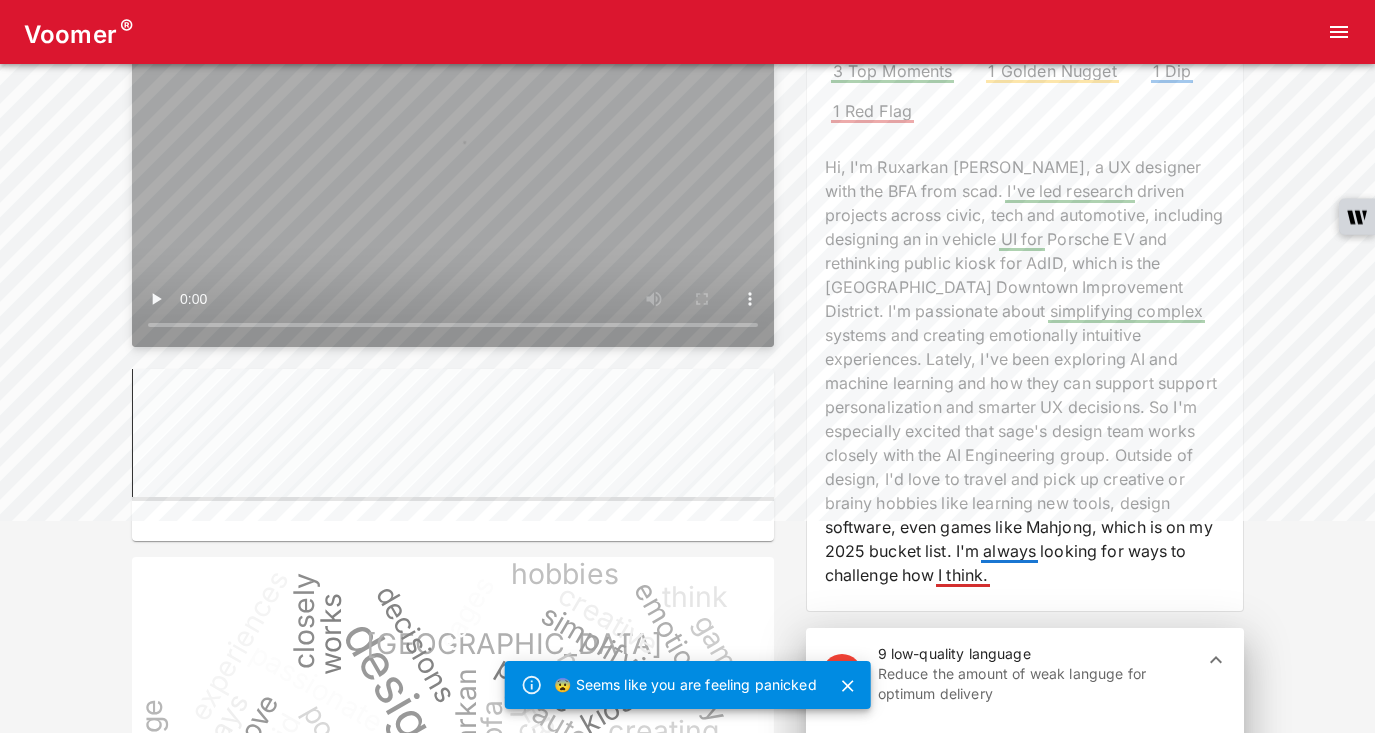 scroll, scrollTop: 207, scrollLeft: 0, axis: vertical 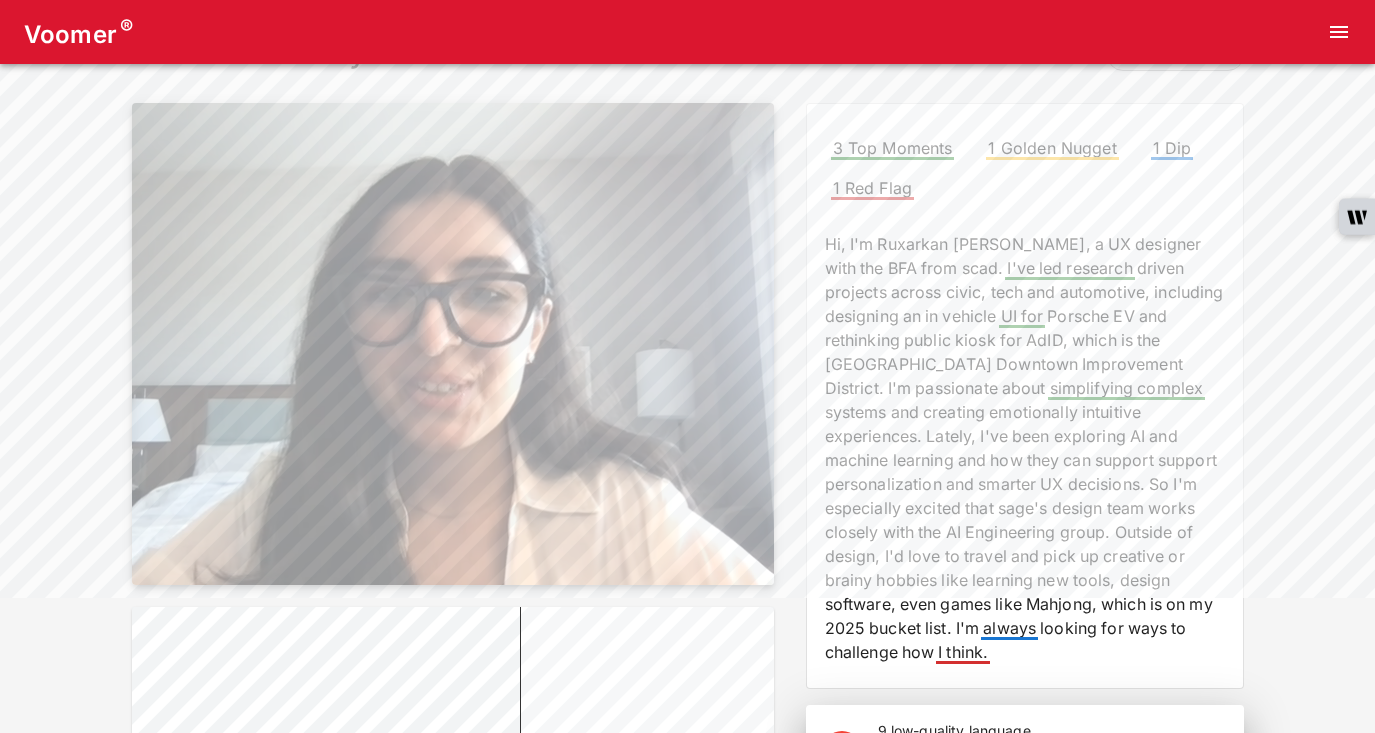 click on "1 Dip" at bounding box center (1172, 148) 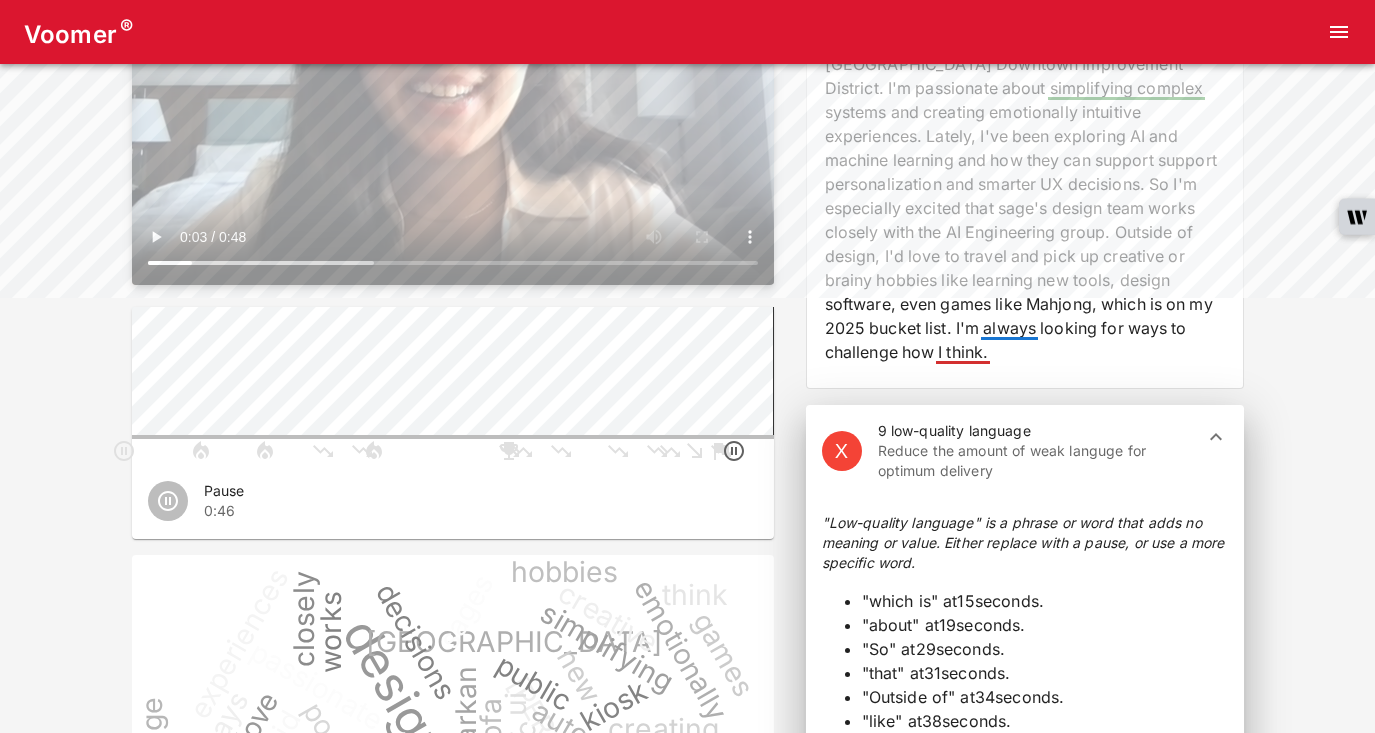 scroll, scrollTop: 0, scrollLeft: 0, axis: both 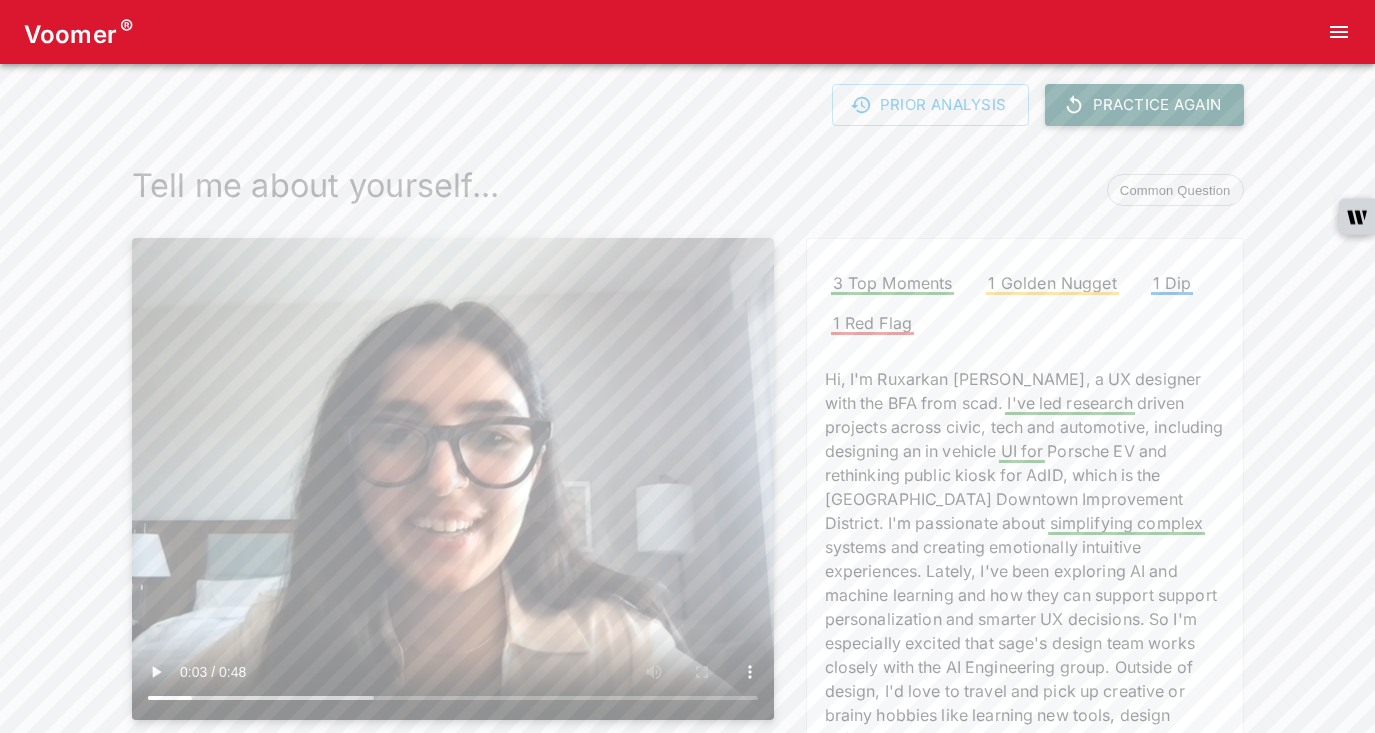 click on "Practice Again" at bounding box center (1144, 105) 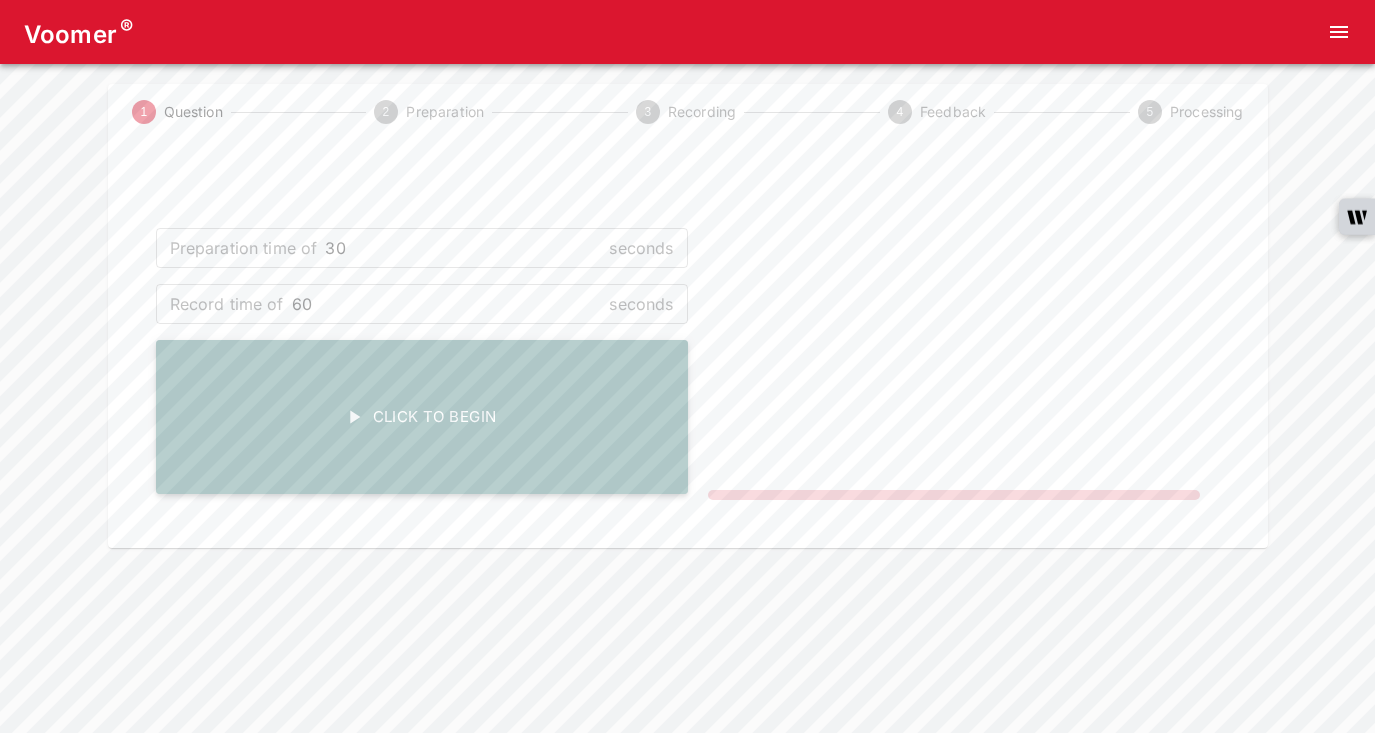 click on "Click To Begin" at bounding box center [422, 417] 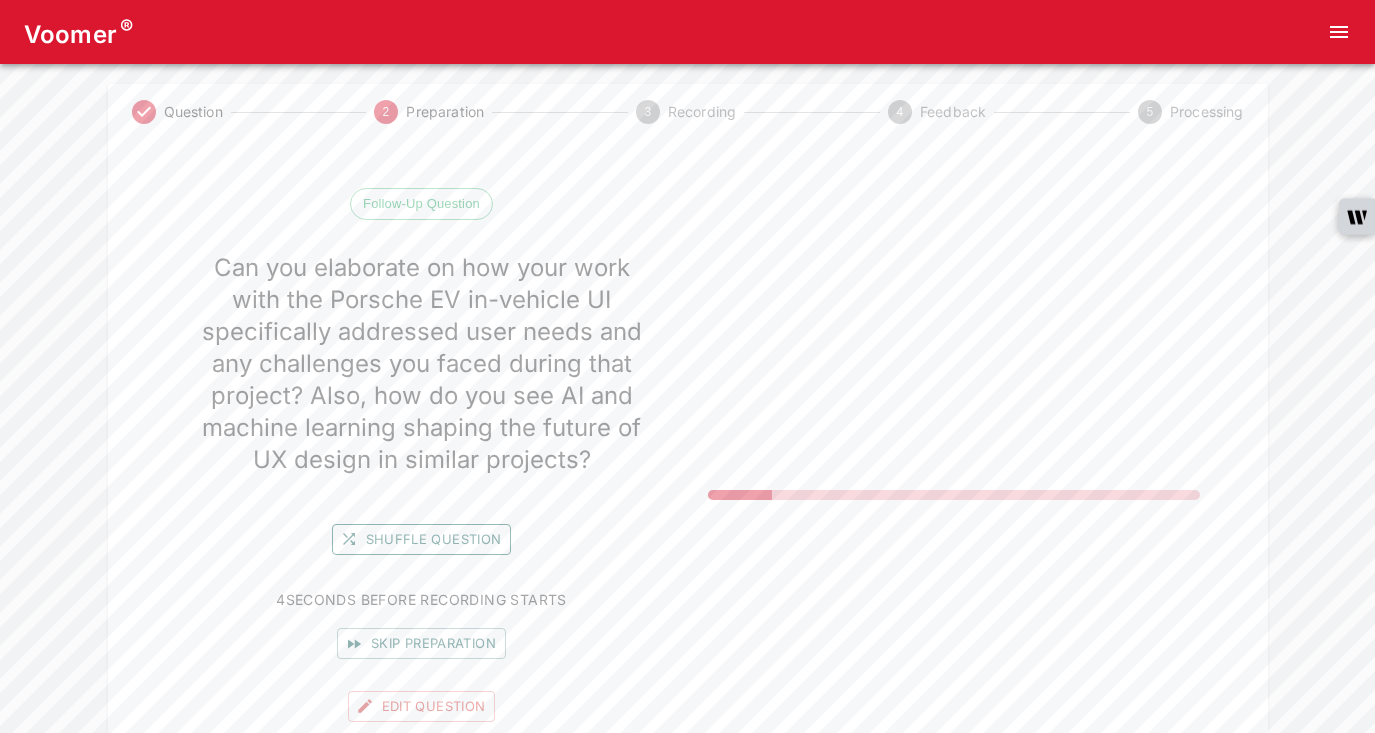 click on "Shuffle question" at bounding box center (422, 539) 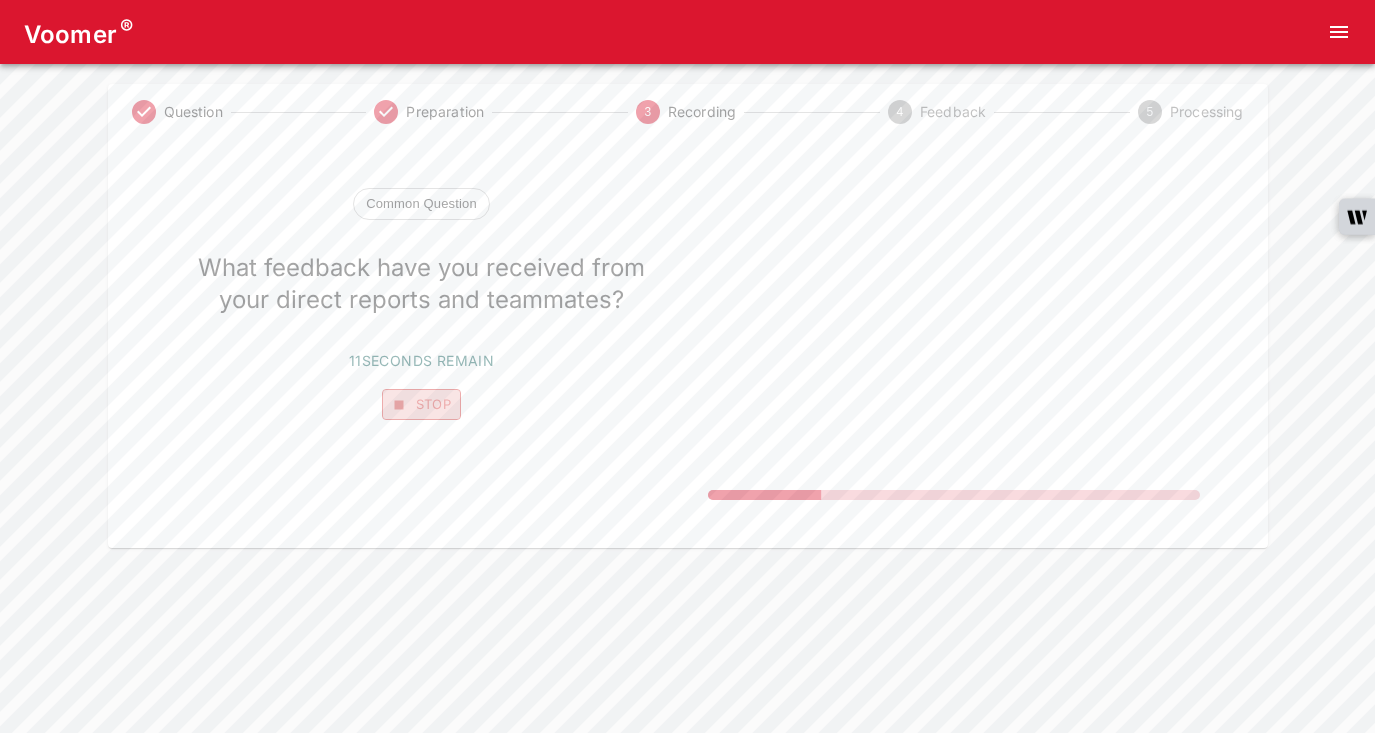 click 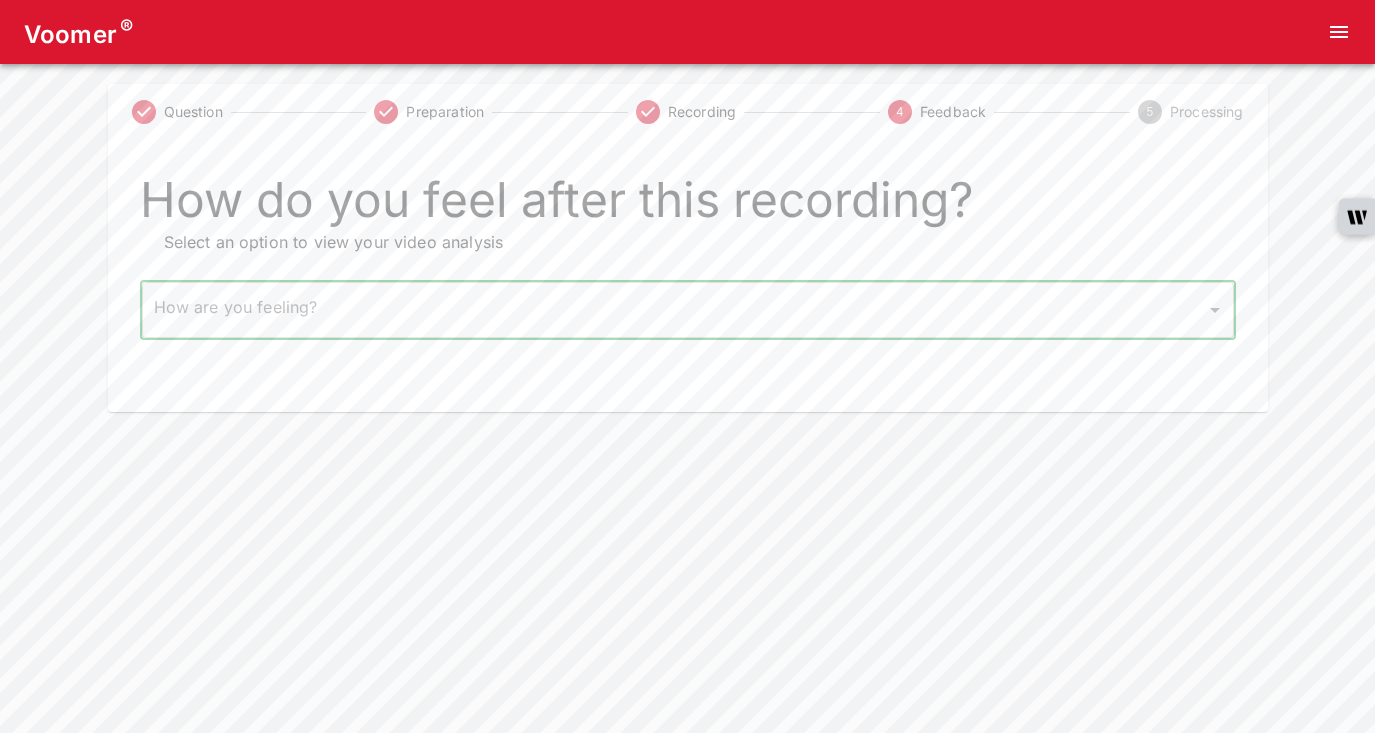 click on "Voomer ® Question Preparation Recording 4 Feedback 5 Processing How do you feel after this recording? Select an option to view your video analysis How are you feeling? ​ How are you feeling? Home Analysis Tokens: 0 Pricing Log Out" at bounding box center (687, 206) 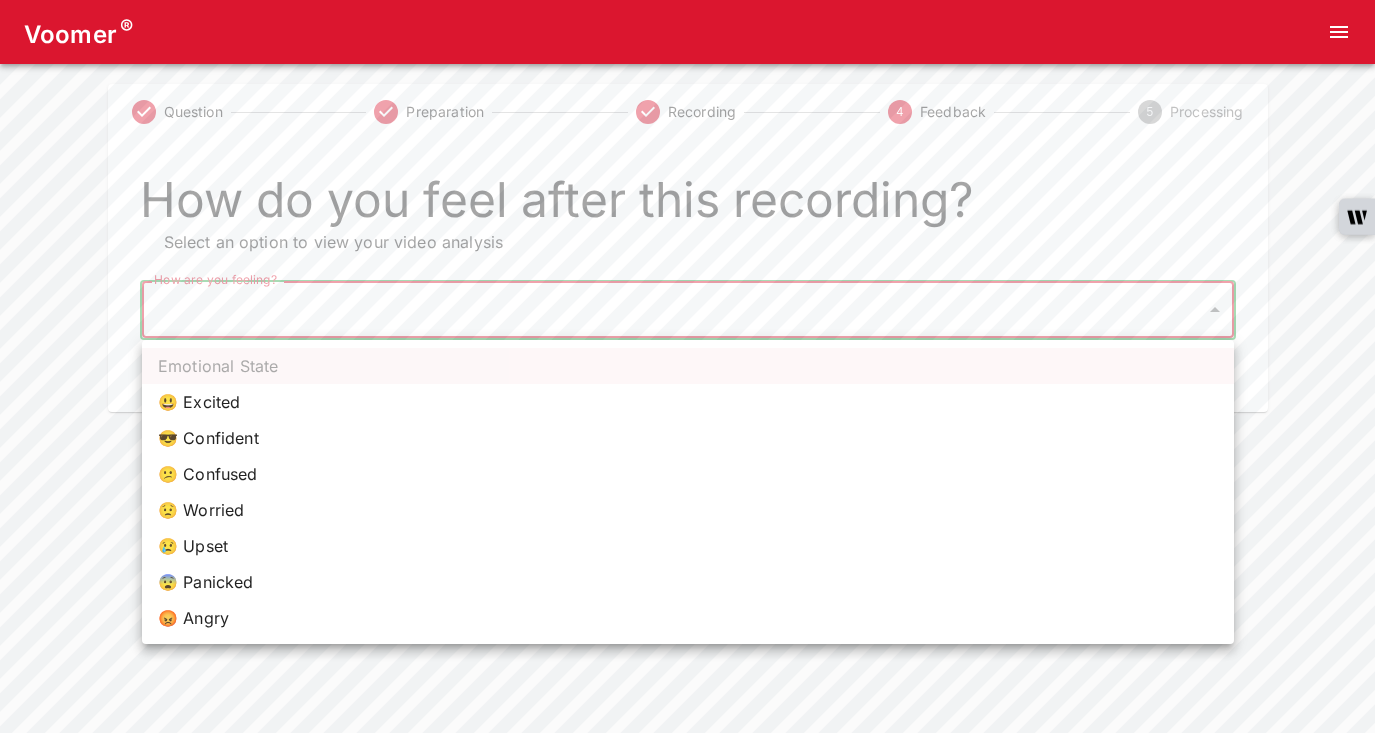 click on "😟 Worried" at bounding box center (688, 510) 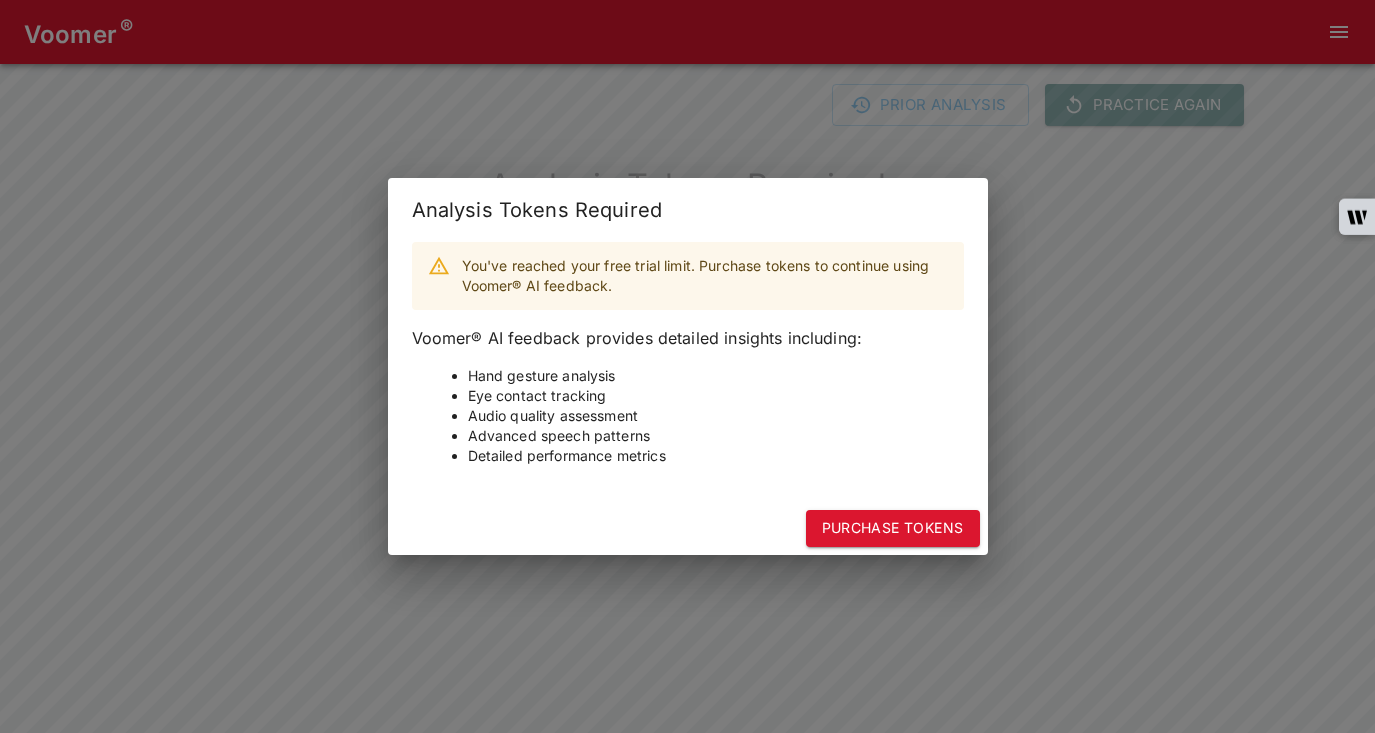click on "Analysis Tokens Required You've reached your free trial limit. Purchase tokens to continue using Voomer® AI feedback. Voomer® AI feedback provides detailed insights including: Hand gesture analysis Eye contact tracking Audio quality assessment Advanced speech patterns Detailed performance metrics Purchase Tokens" at bounding box center (687, 366) 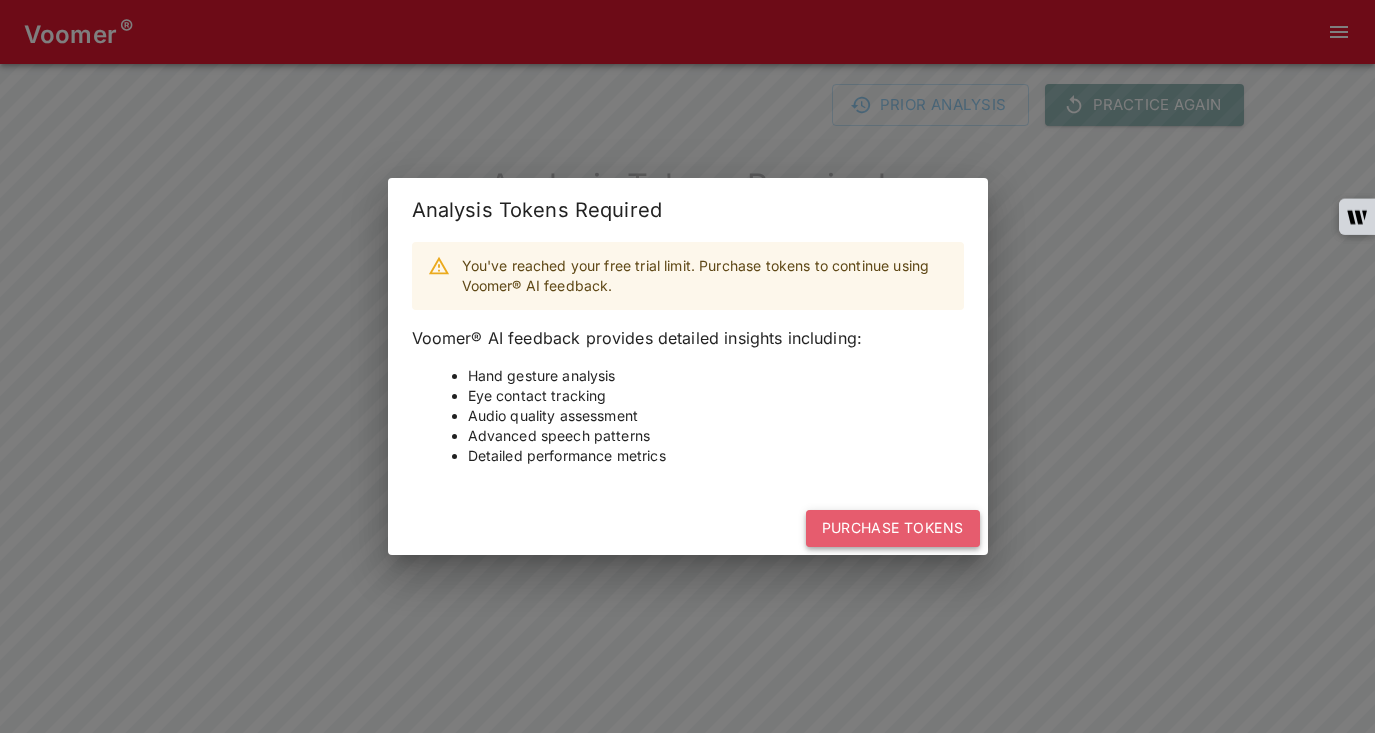 click on "Purchase Tokens" at bounding box center (893, 528) 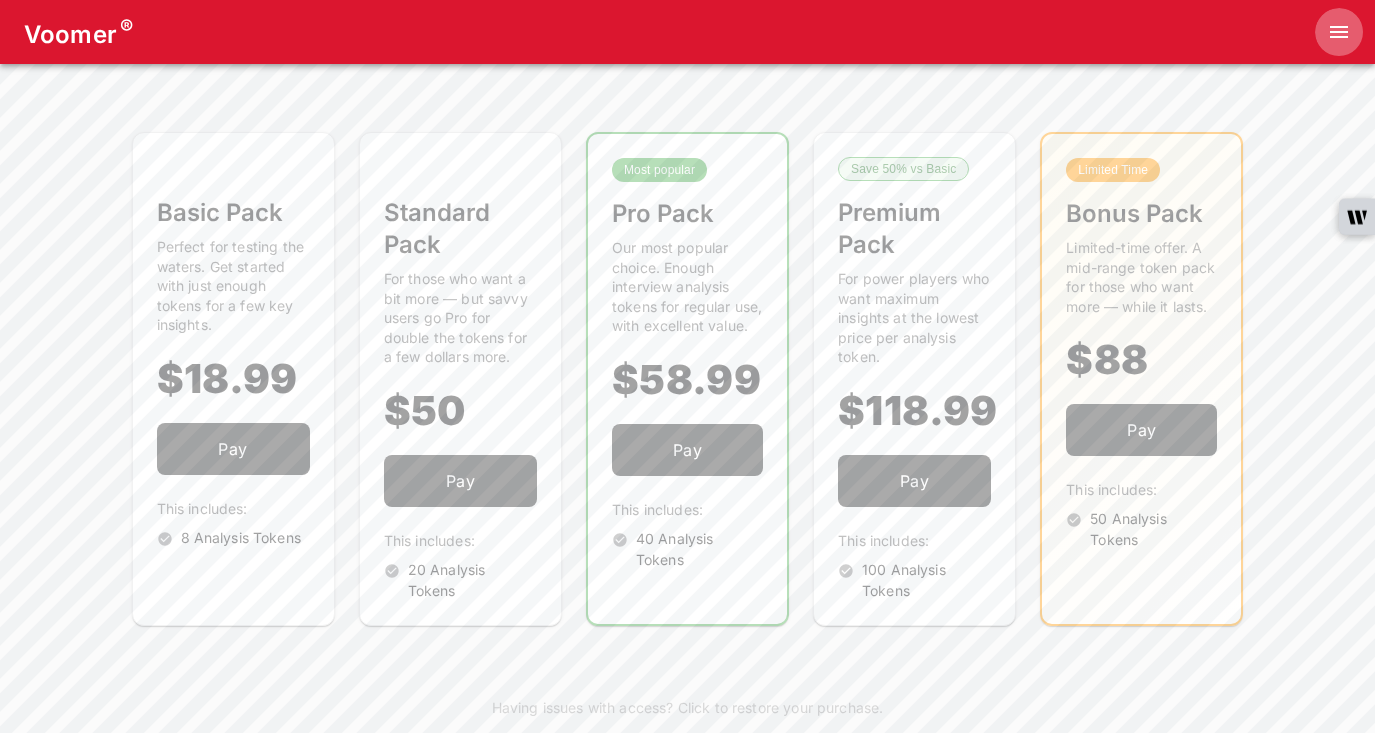 click 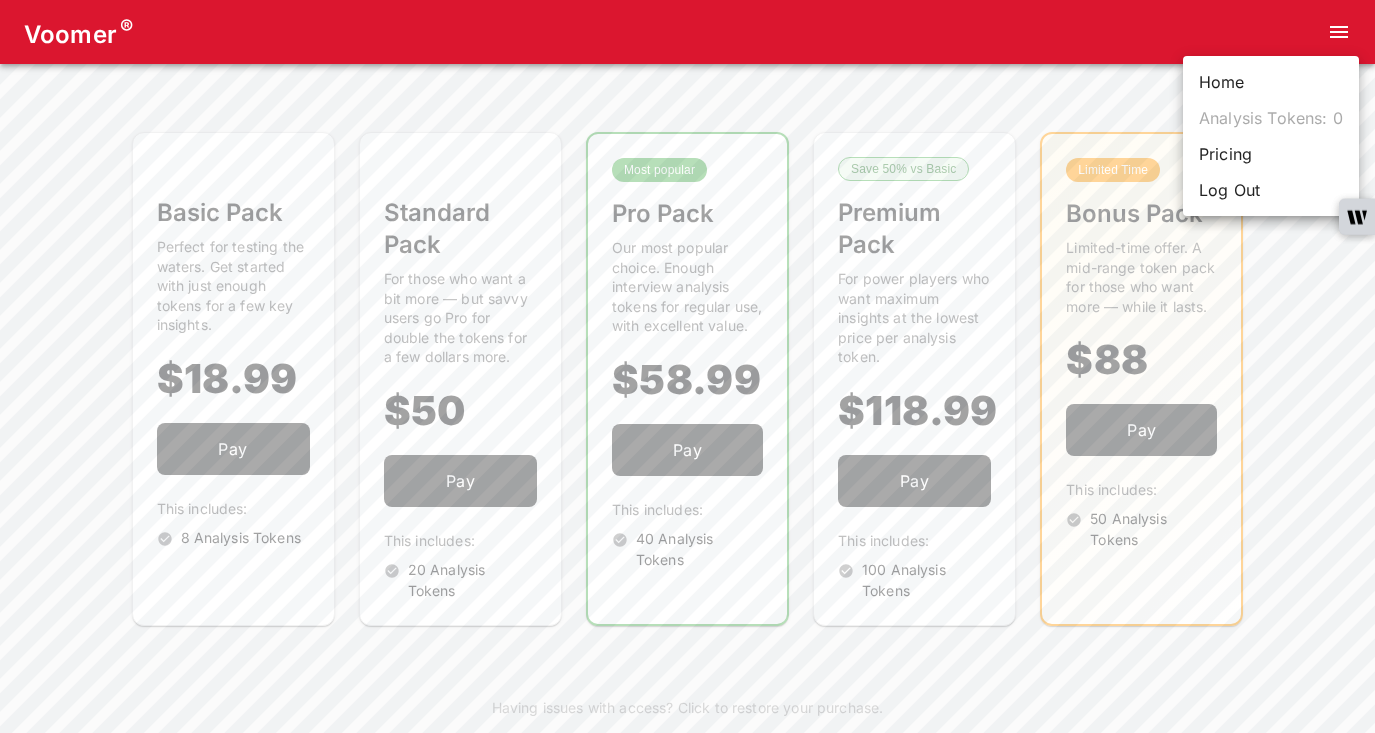 click at bounding box center (687, 366) 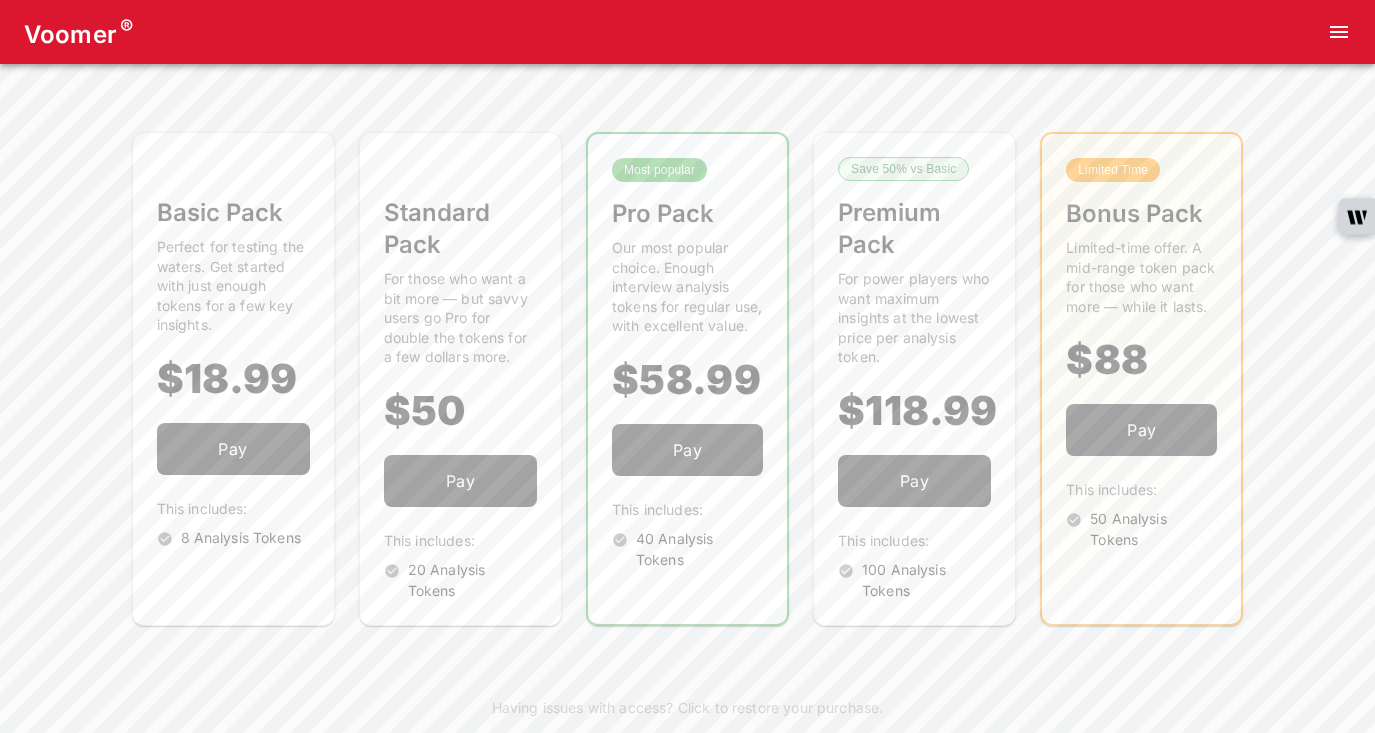 click on "Voomer ®" at bounding box center (78, 32) 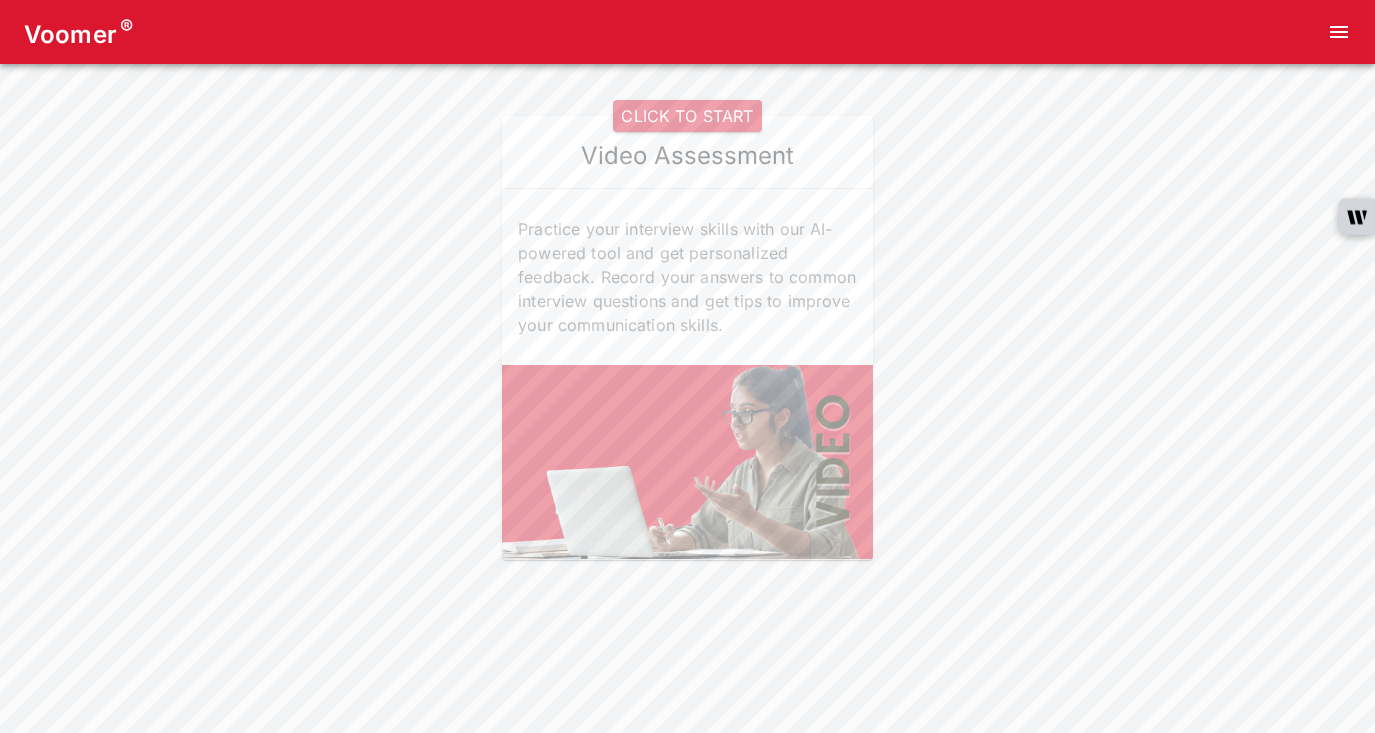 click on "Video Assessment" at bounding box center (687, 156) 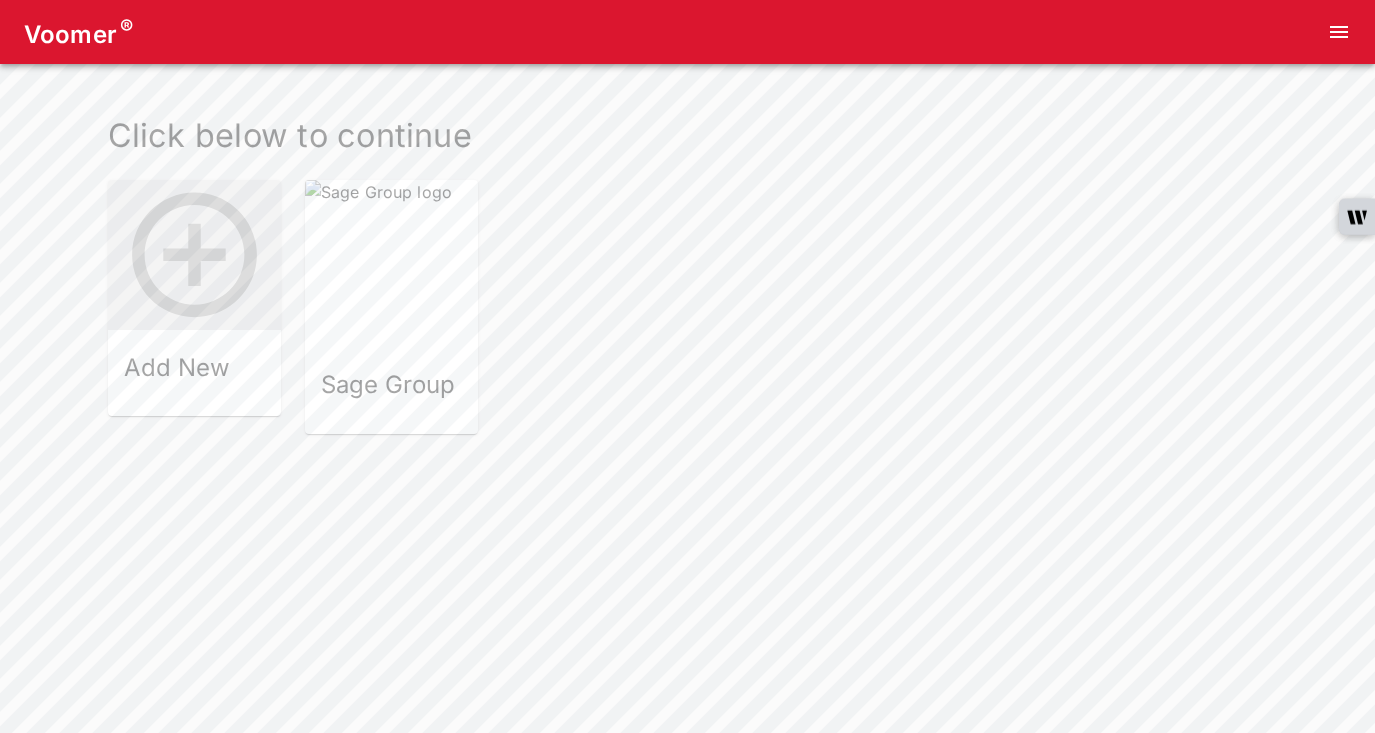 click at bounding box center [391, 266] 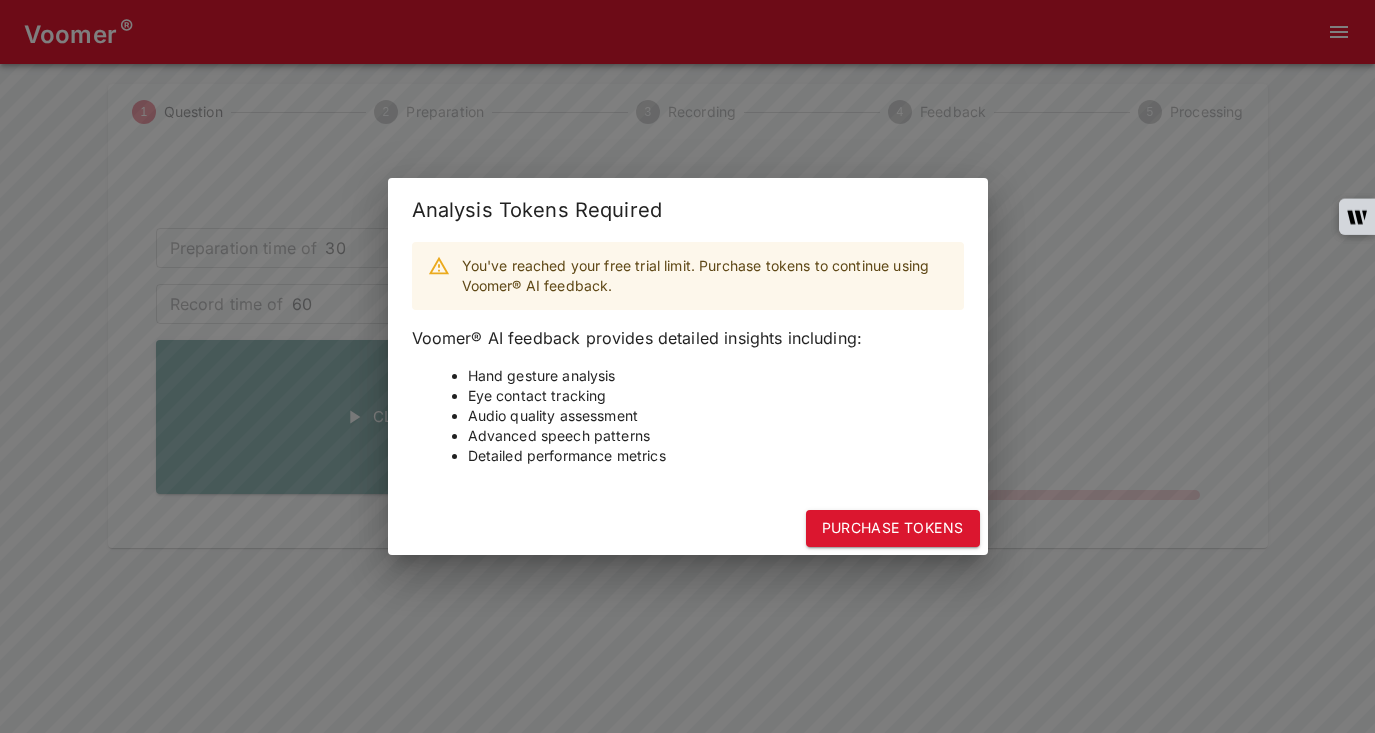 click on "Analysis Tokens Required You've reached your free trial limit. Purchase tokens to continue using Voomer® AI feedback. Voomer® AI feedback provides detailed insights including: Hand gesture analysis Eye contact tracking Audio quality assessment Advanced speech patterns Detailed performance metrics Purchase Tokens" at bounding box center (687, 366) 